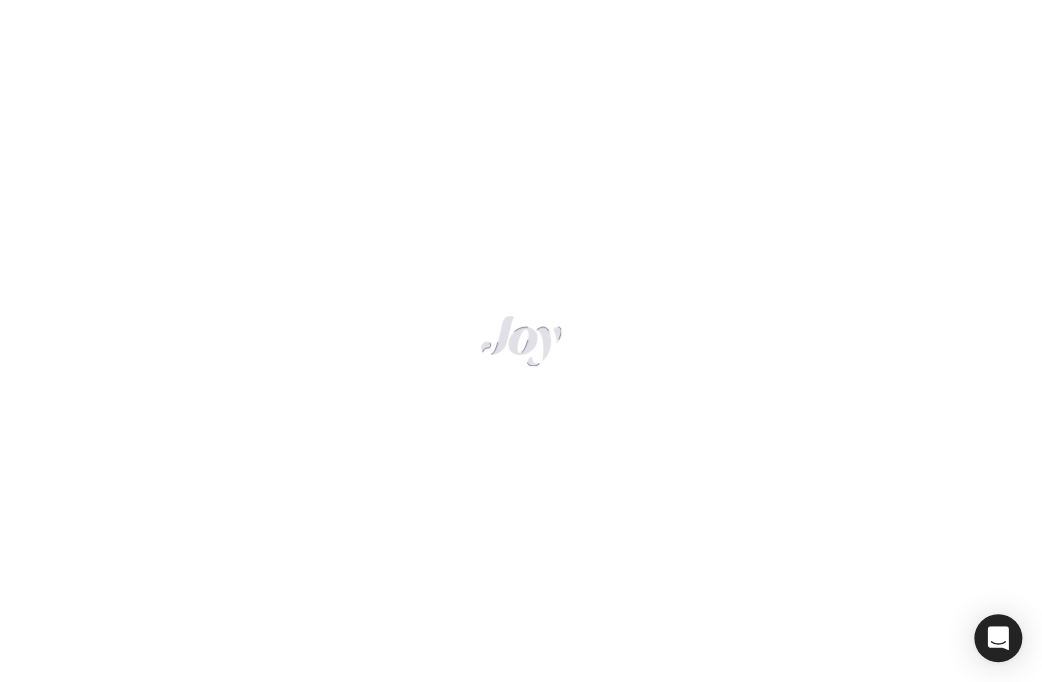 scroll, scrollTop: 0, scrollLeft: 0, axis: both 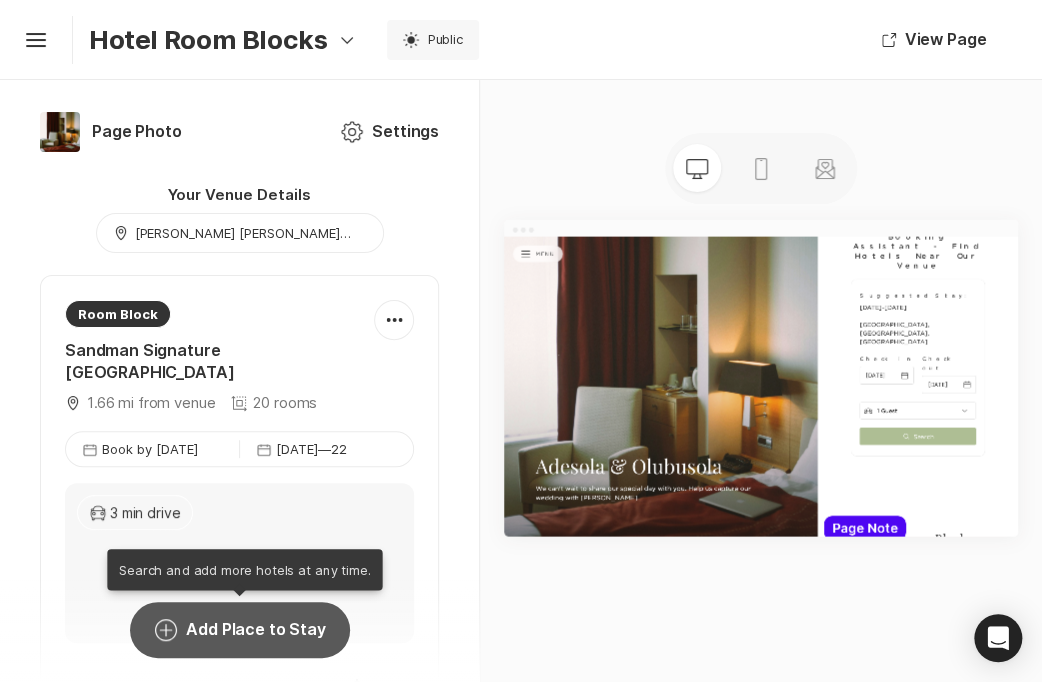 click on "Add Circle Add Place to Stay" at bounding box center [239, 630] 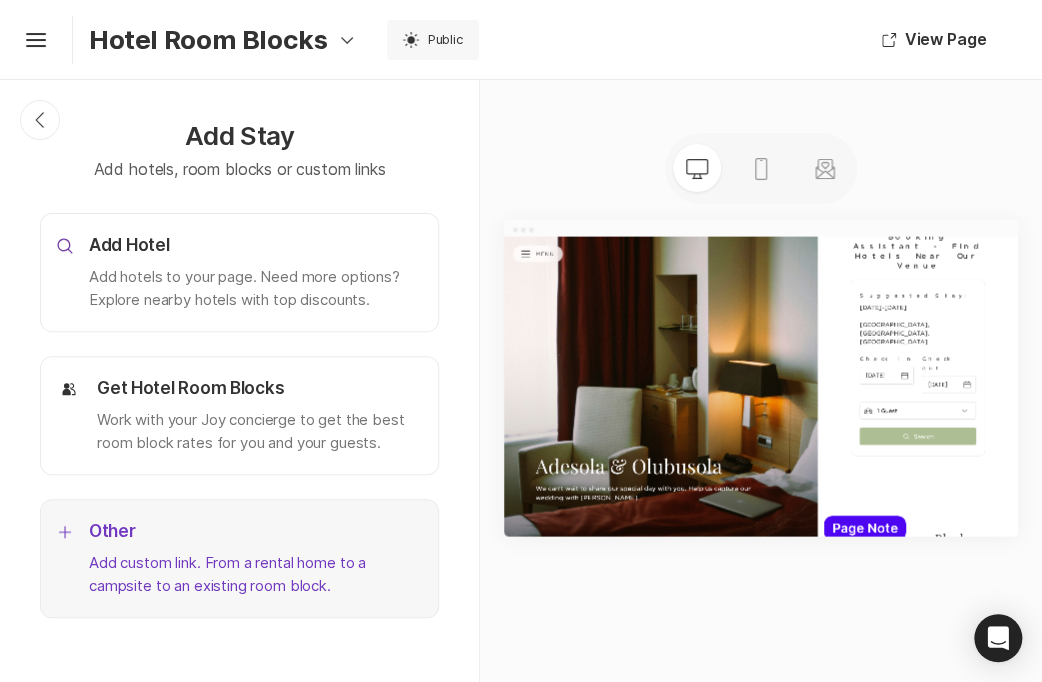 click on "Add Other Add custom link. From a rental home to a campsite to an existing room block." 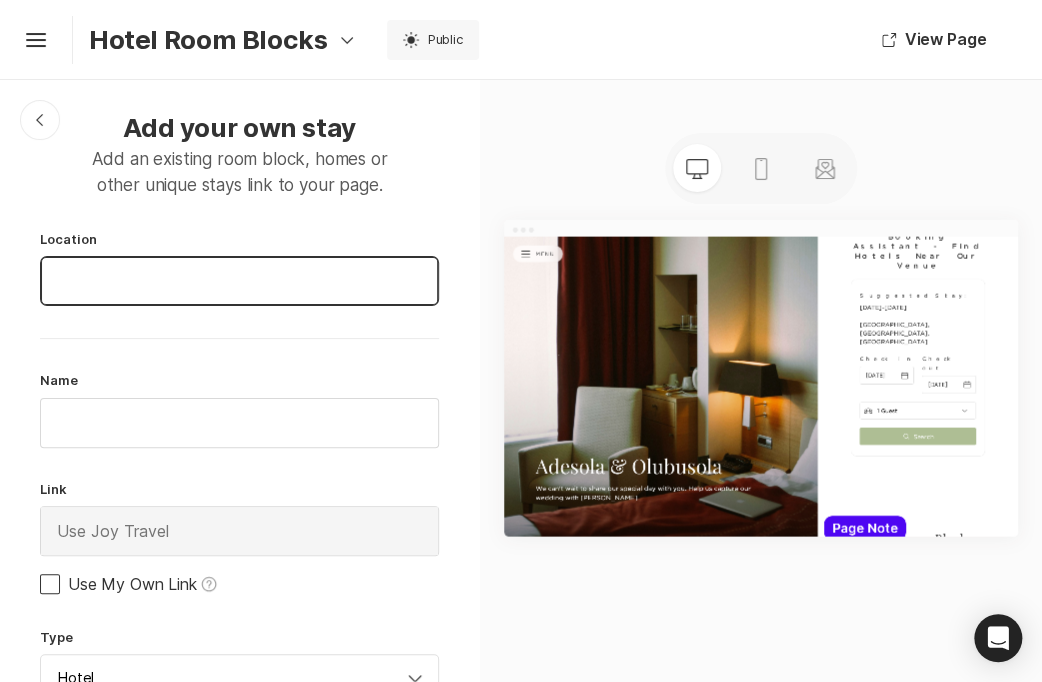 click at bounding box center (239, 281) 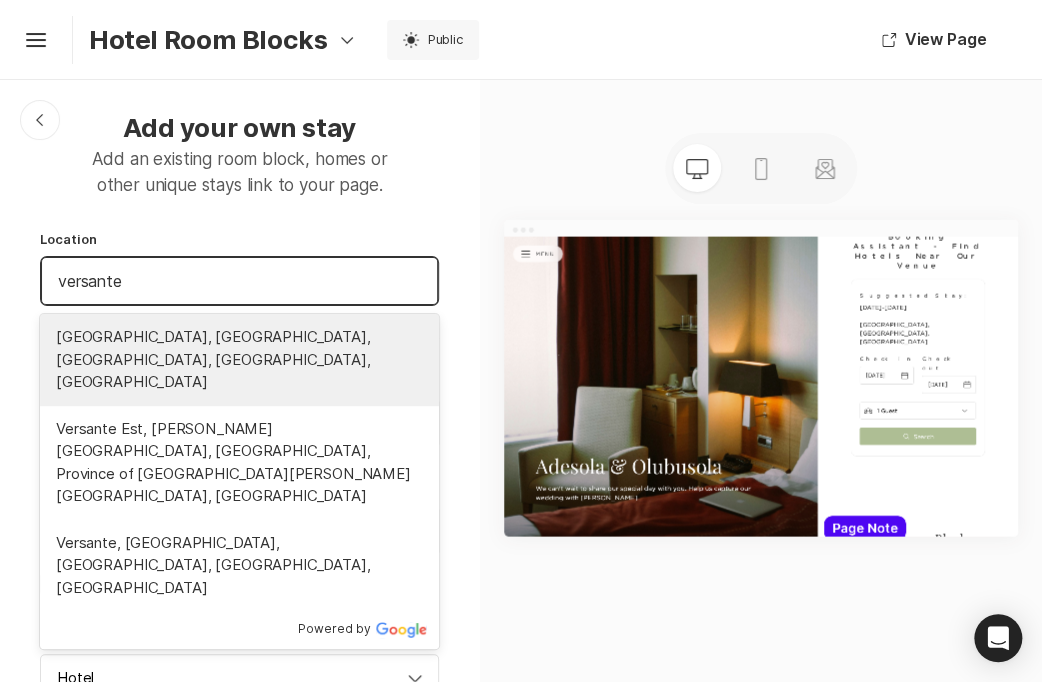 click on "[GEOGRAPHIC_DATA], [GEOGRAPHIC_DATA], [GEOGRAPHIC_DATA], [GEOGRAPHIC_DATA], [GEOGRAPHIC_DATA]" at bounding box center [239, 360] 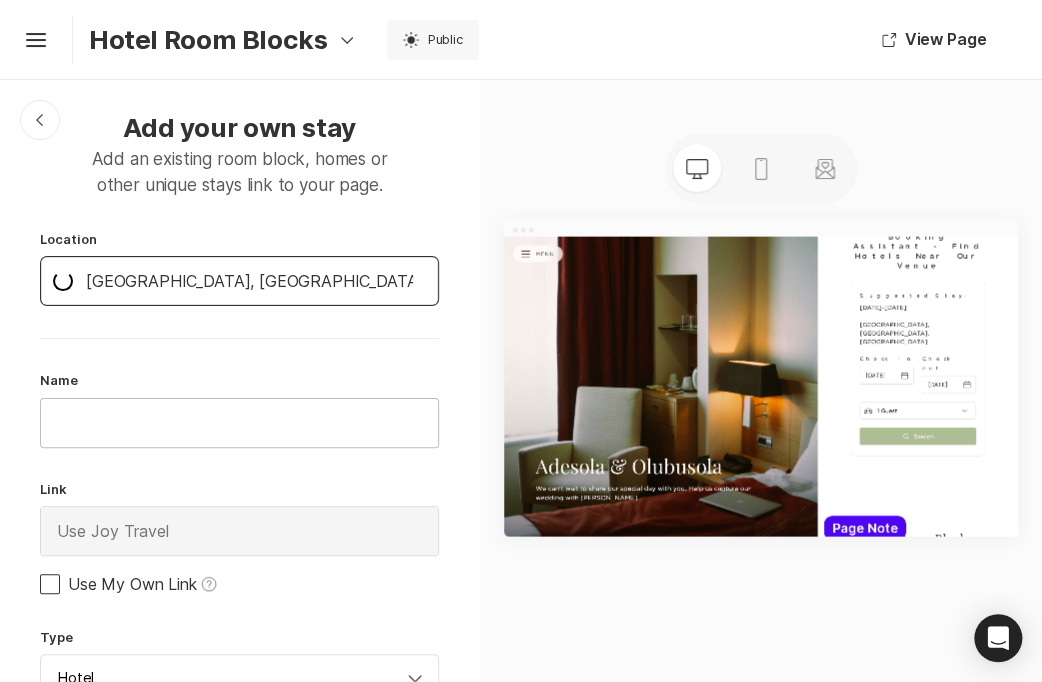 type on "[GEOGRAPHIC_DATA], [GEOGRAPHIC_DATA], [GEOGRAPHIC_DATA], [GEOGRAPHIC_DATA], [GEOGRAPHIC_DATA]" 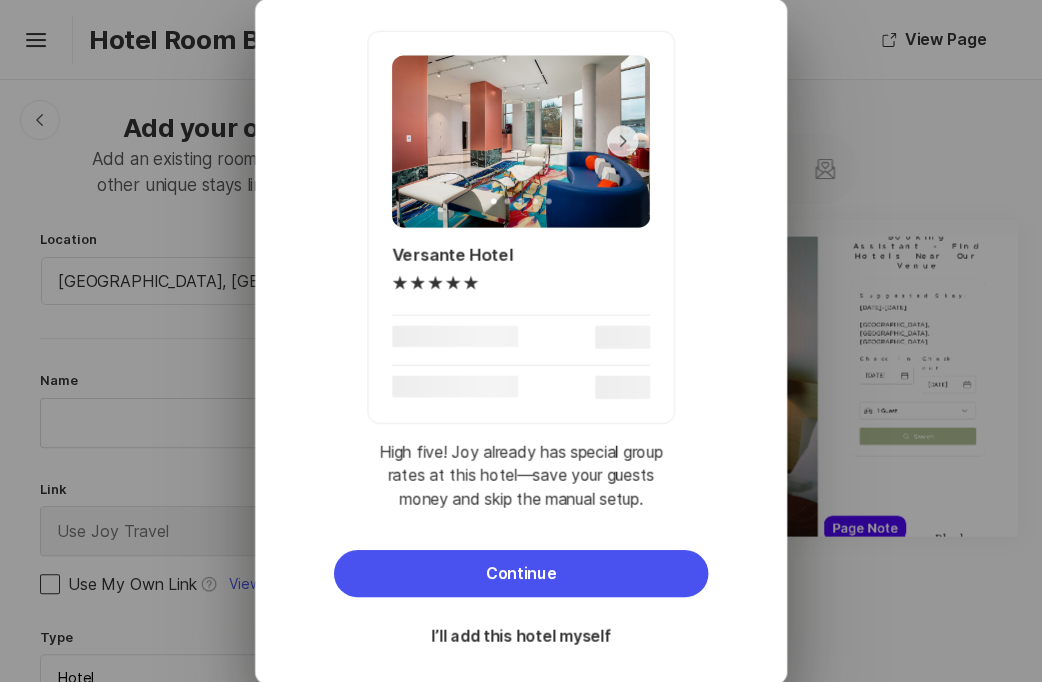 scroll, scrollTop: 152, scrollLeft: 0, axis: vertical 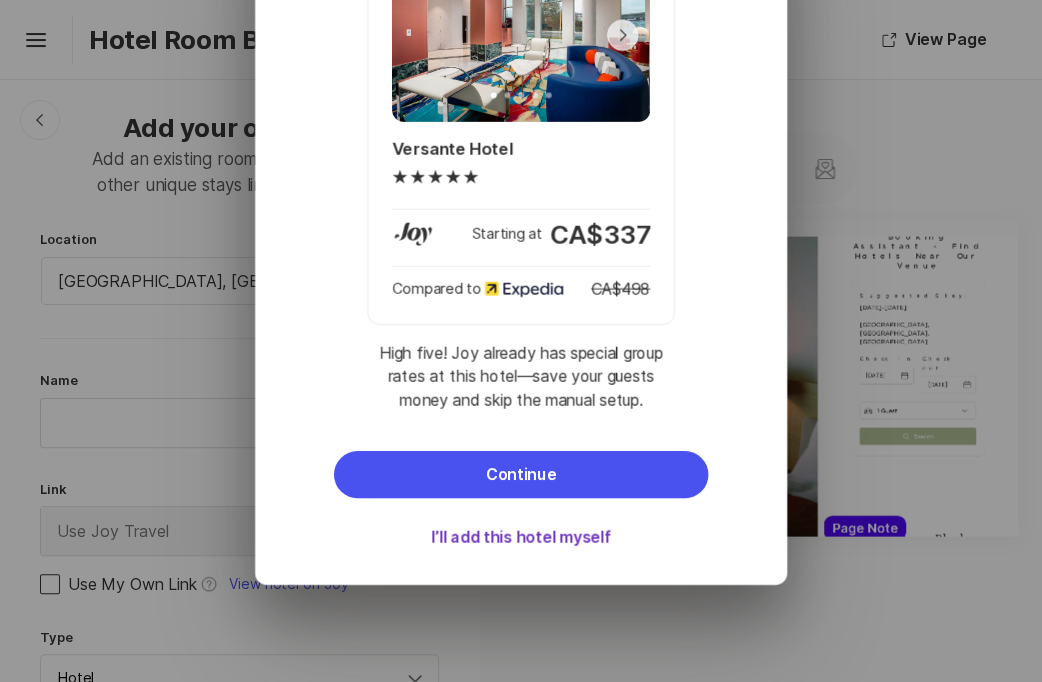 click on "I’ll add this hotel myself" at bounding box center [521, 537] 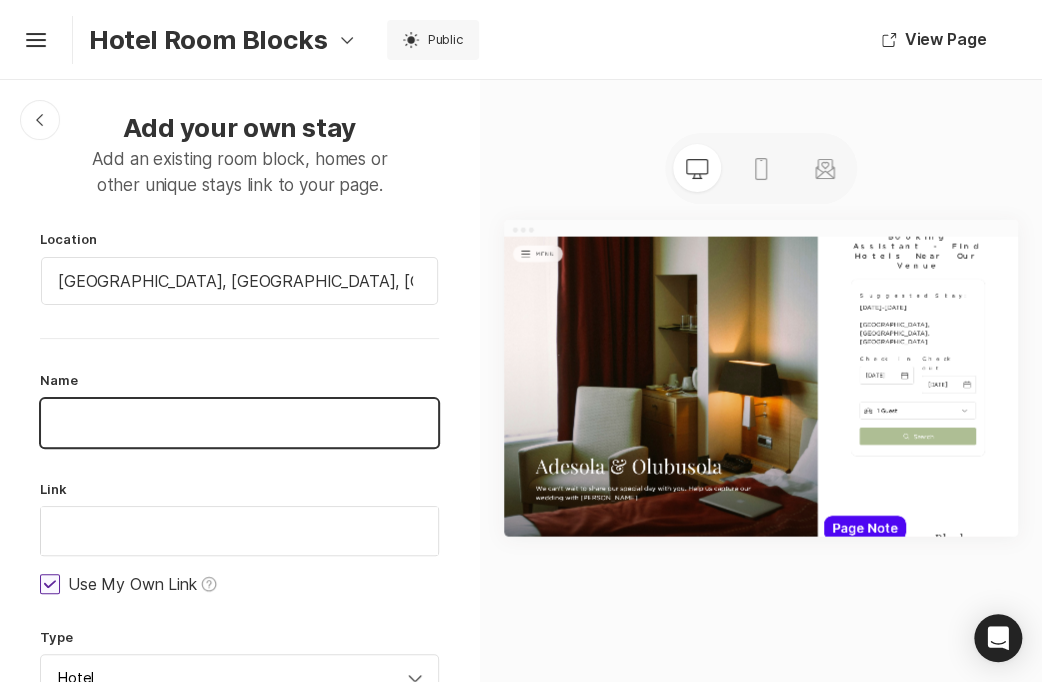 click at bounding box center (239, 423) 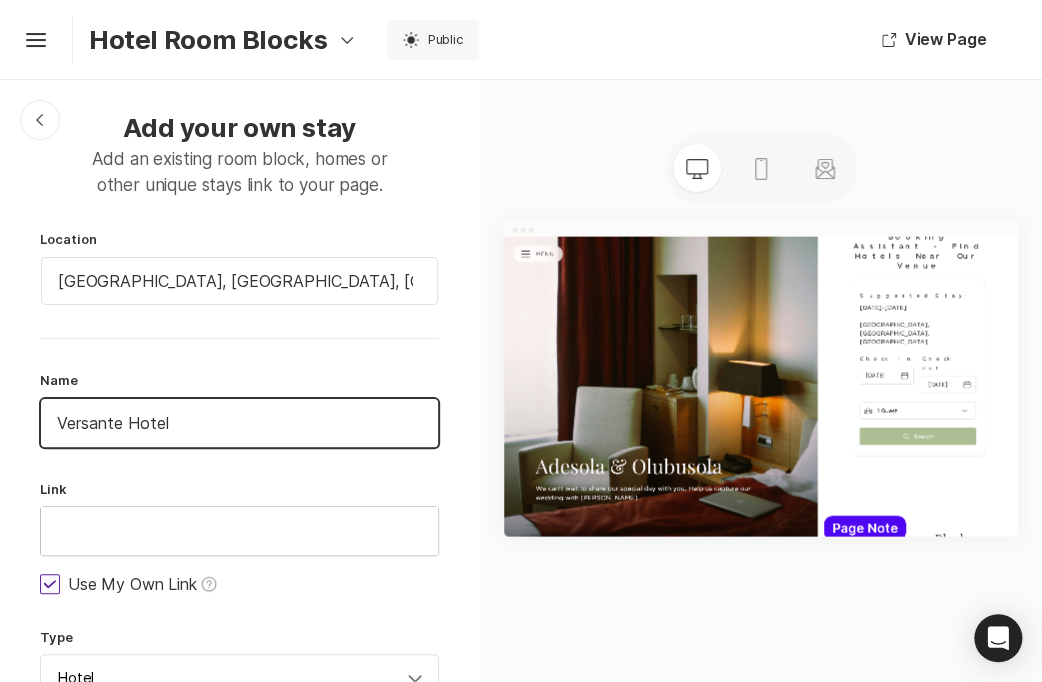 type on "Versante Hotel" 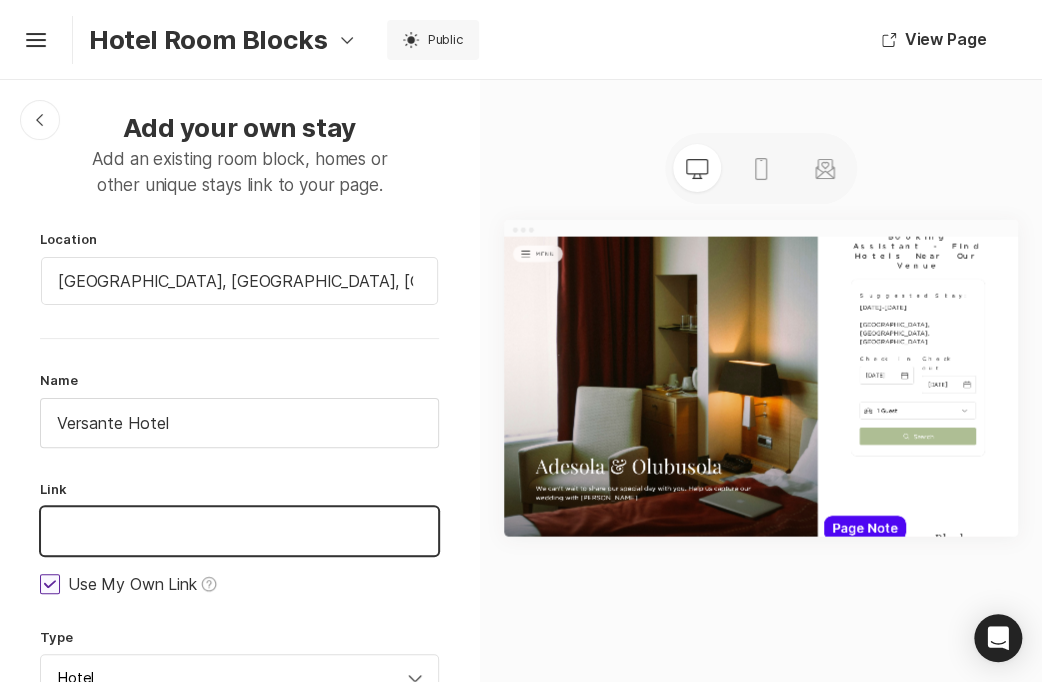 paste on "[URL][DOMAIN_NAME]" 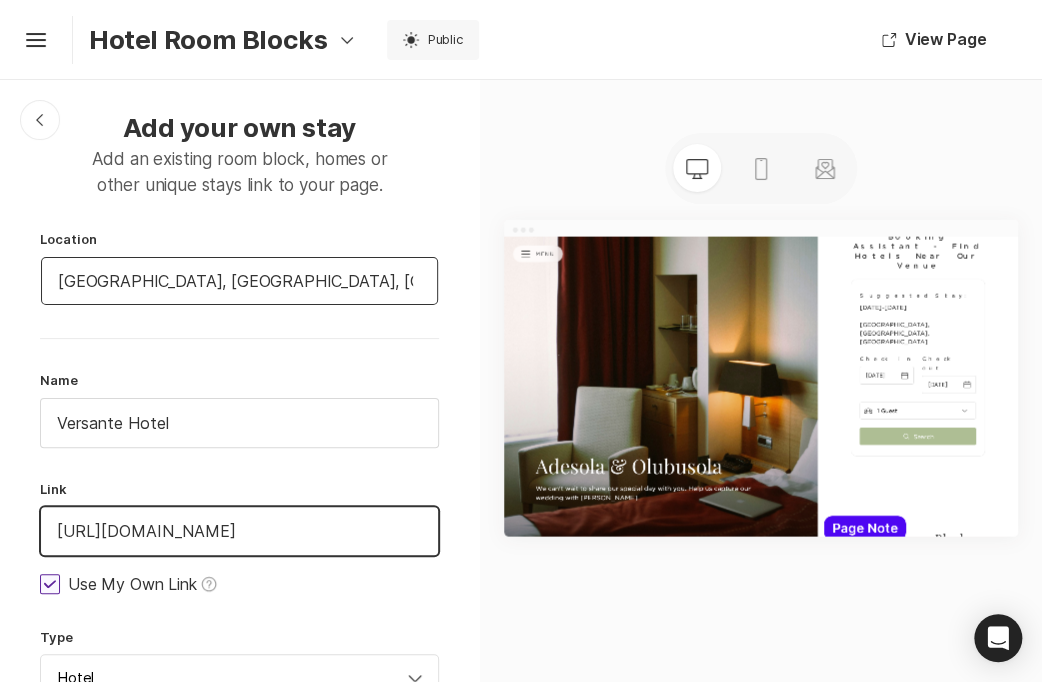 scroll, scrollTop: 0, scrollLeft: 140, axis: horizontal 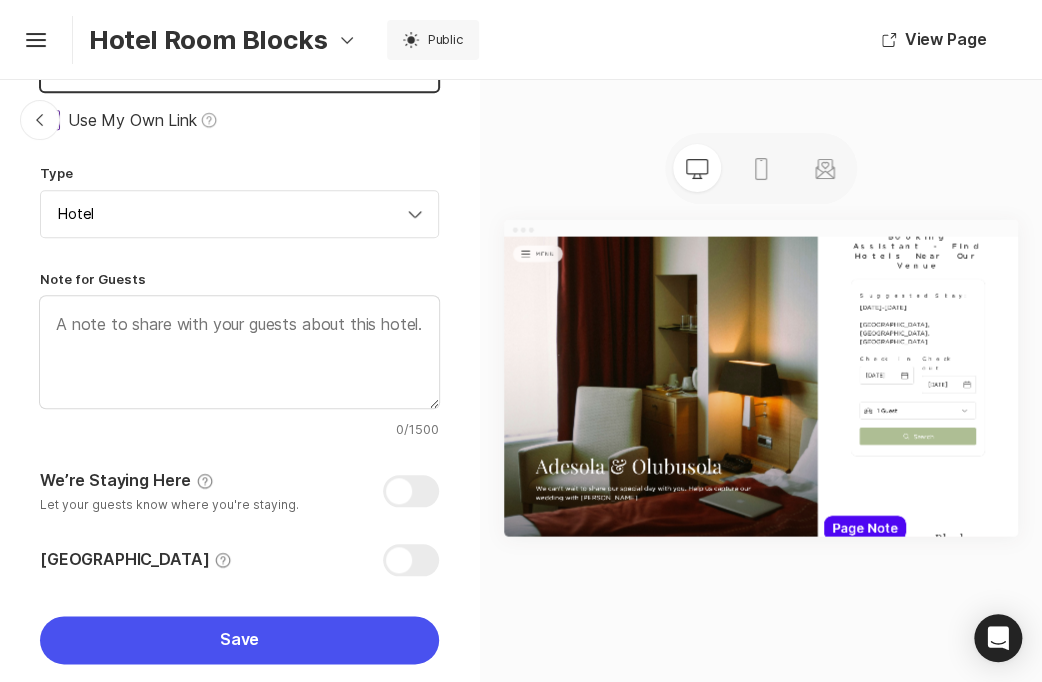 type on "[URL][DOMAIN_NAME]" 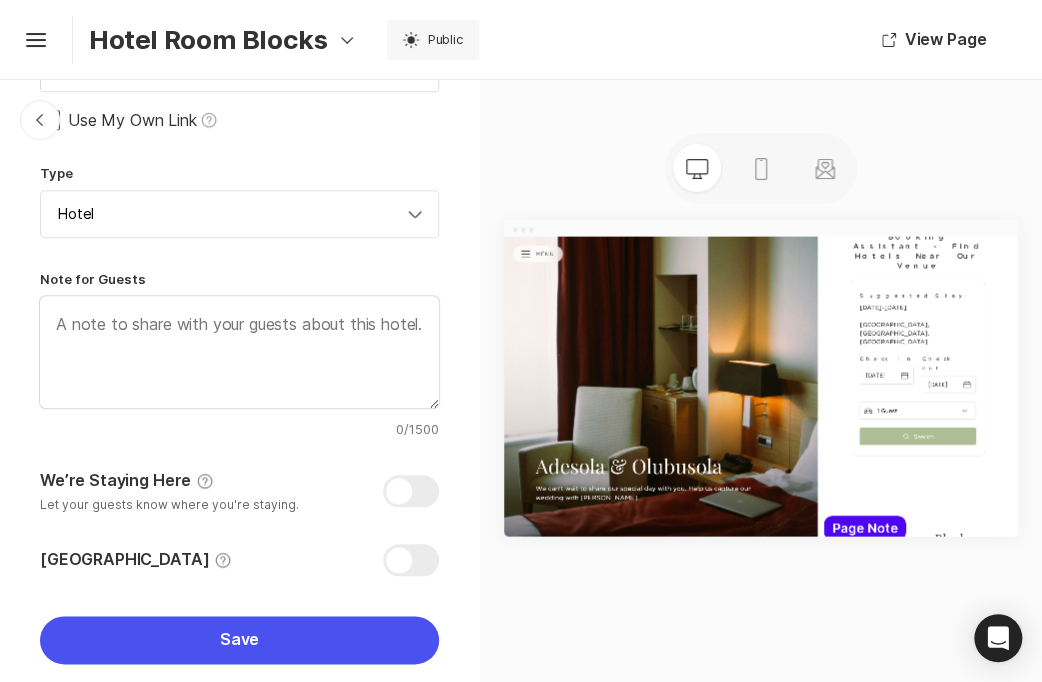 click at bounding box center [411, 491] 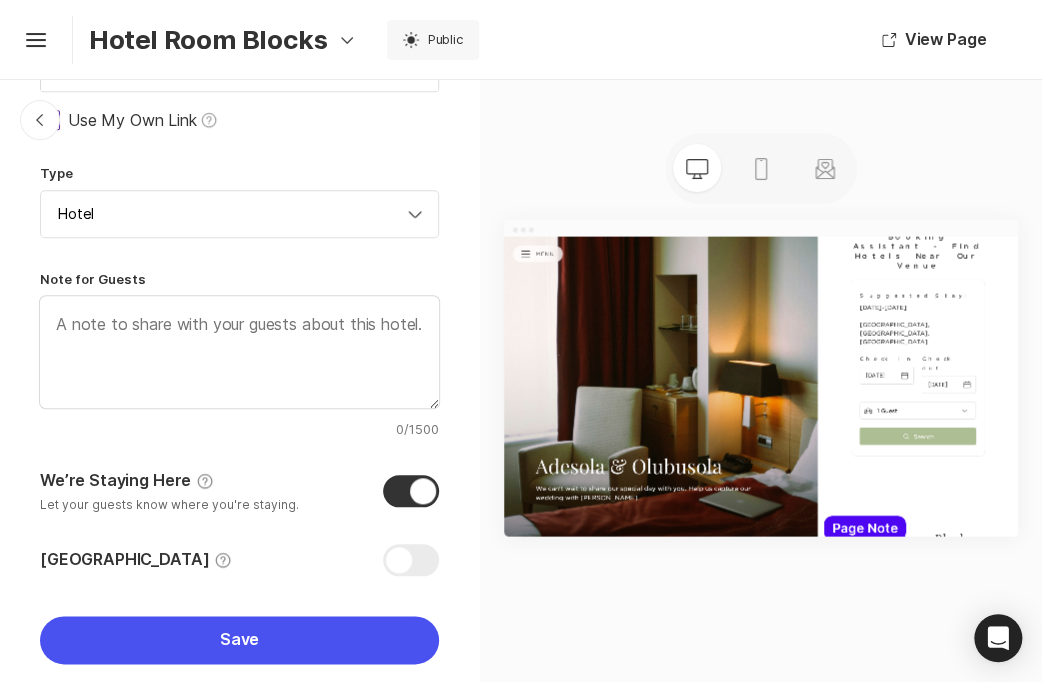 checkbox on "true" 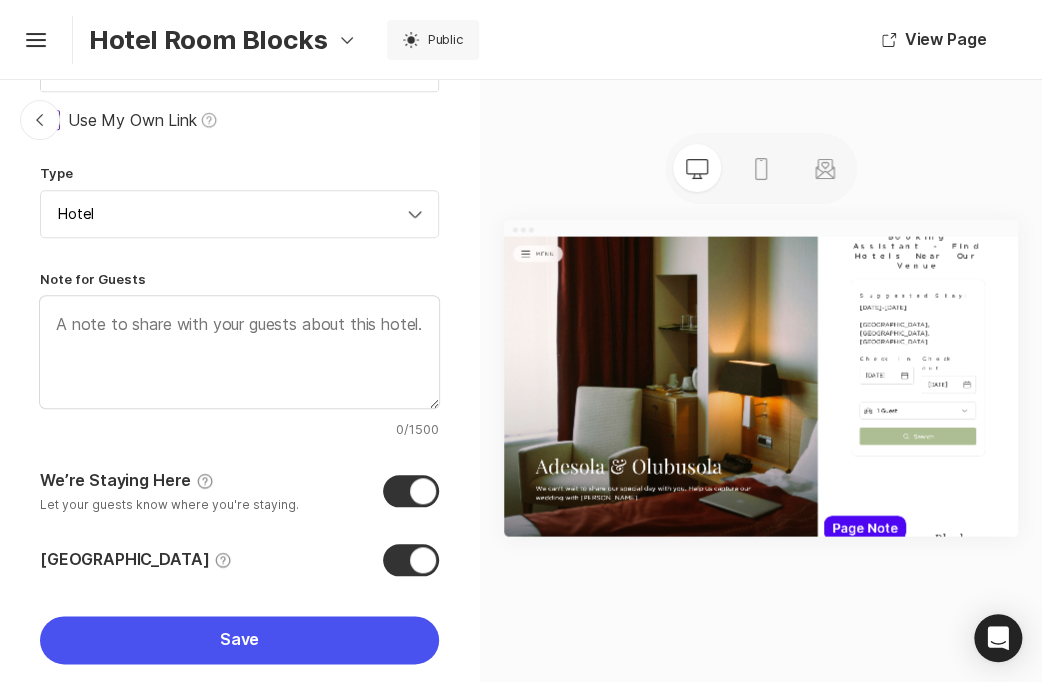 checkbox on "true" 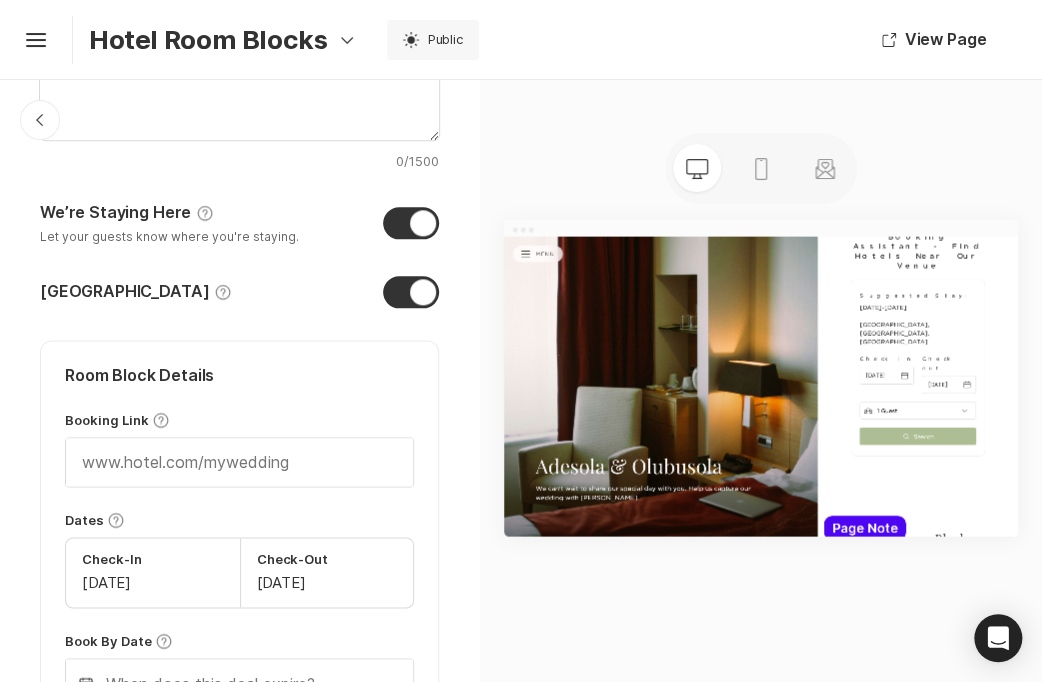 scroll, scrollTop: 735, scrollLeft: 0, axis: vertical 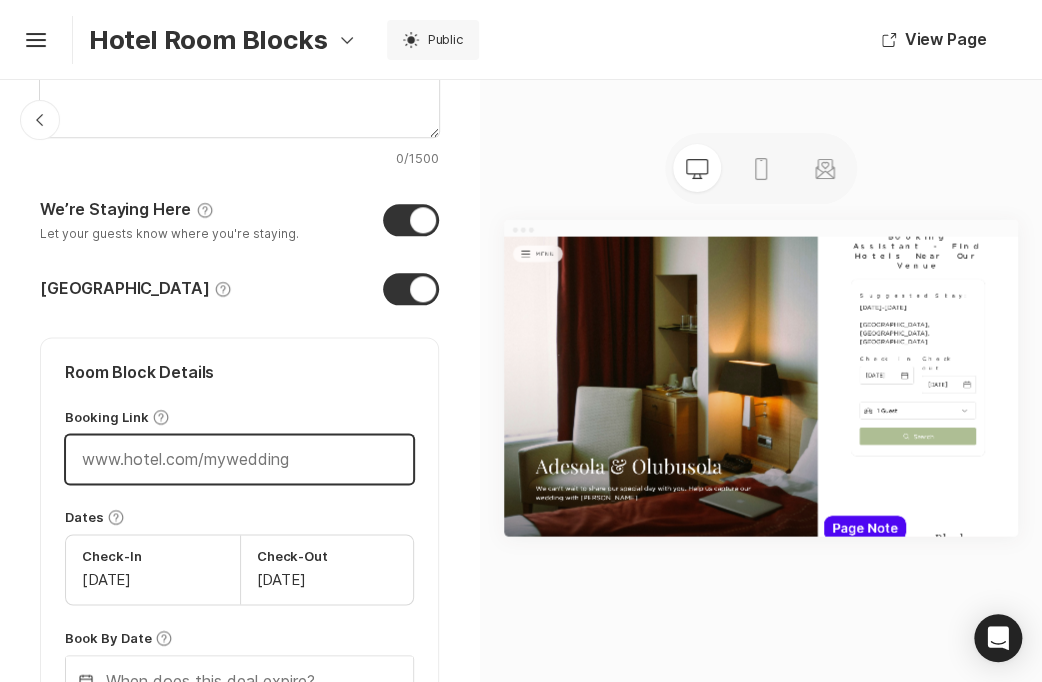 paste on "[URL][DOMAIN_NAME]" 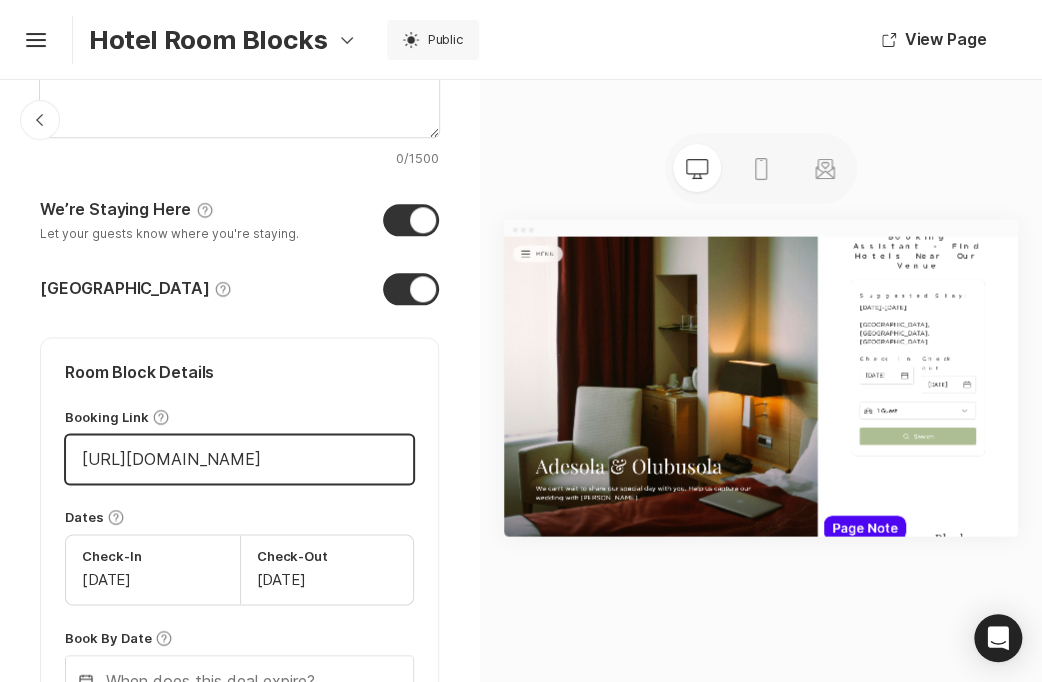 scroll, scrollTop: 0, scrollLeft: 189, axis: horizontal 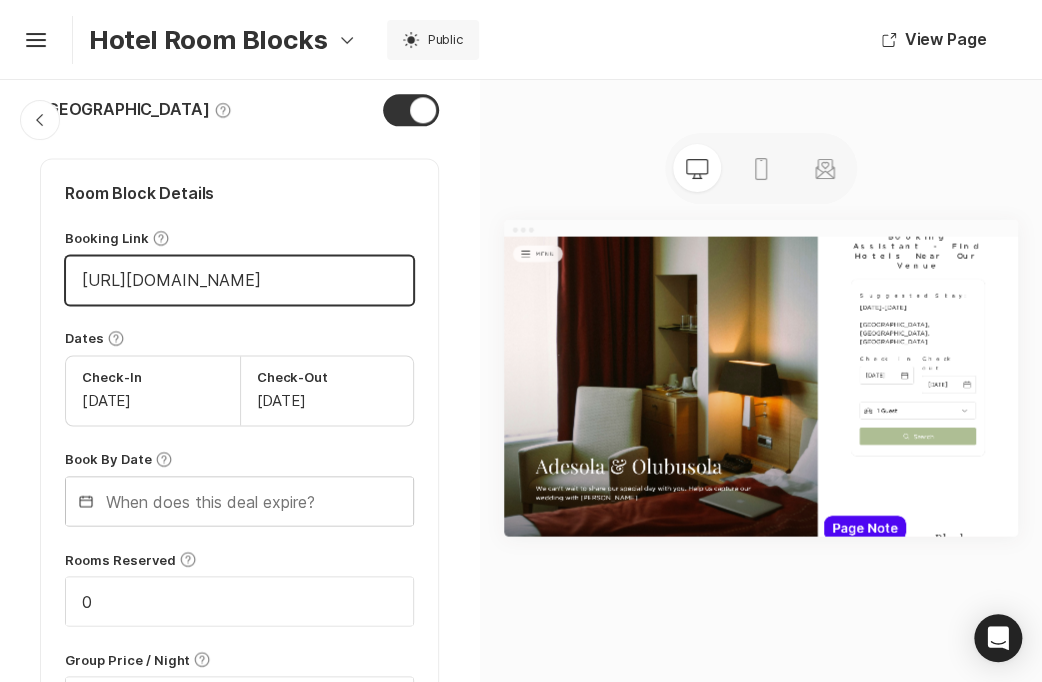 type on "[URL][DOMAIN_NAME]" 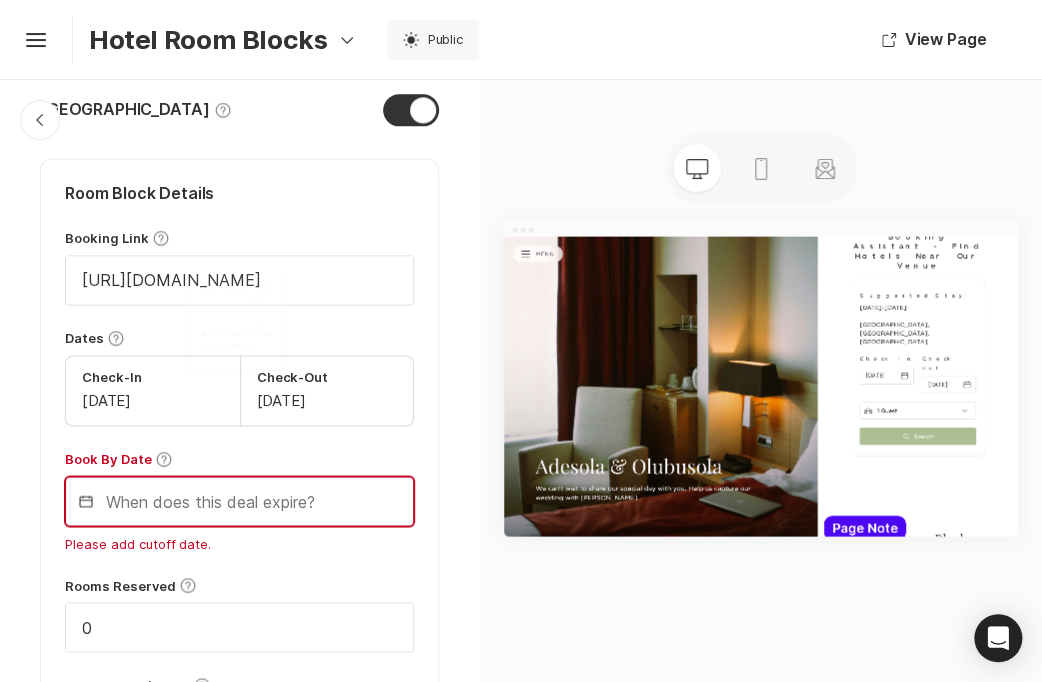 scroll, scrollTop: 0, scrollLeft: 0, axis: both 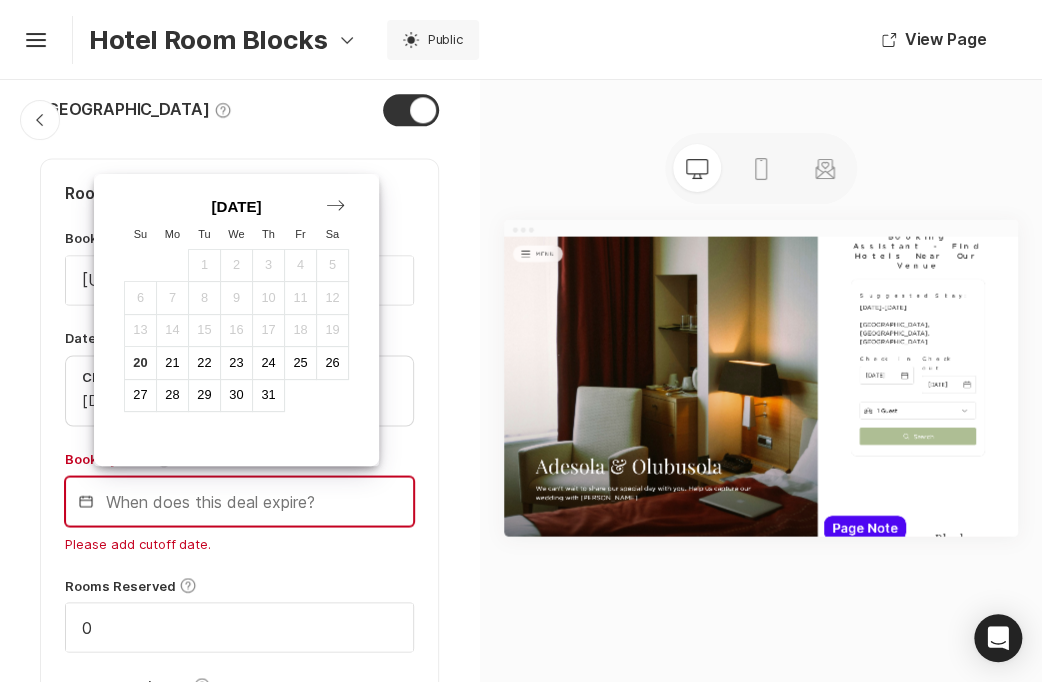 click 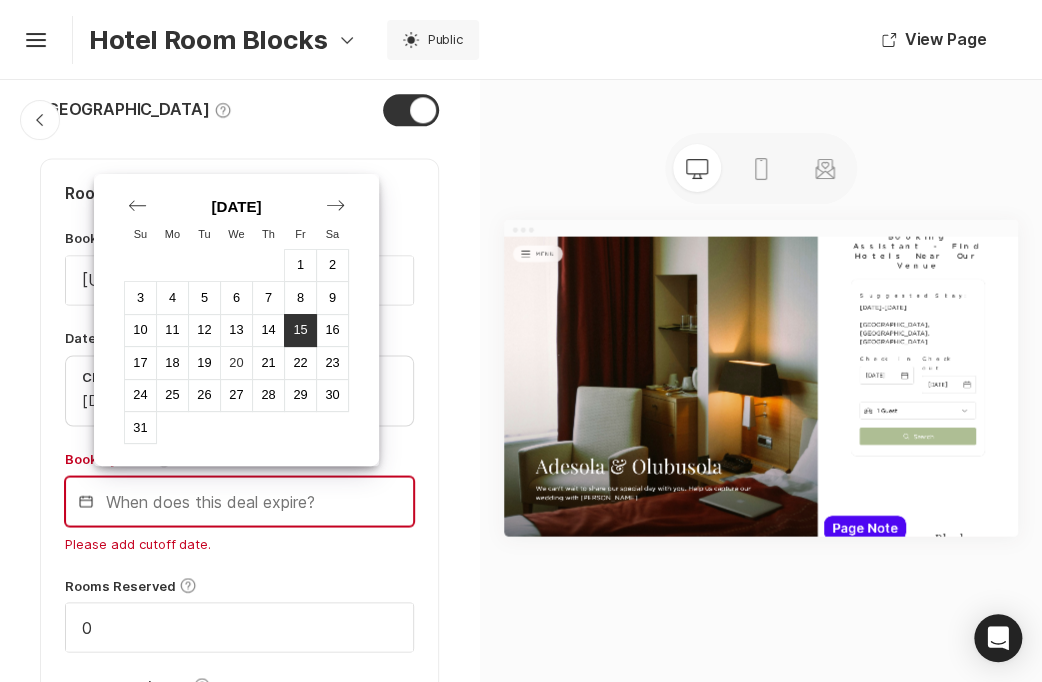 click on "15" at bounding box center (300, 330) 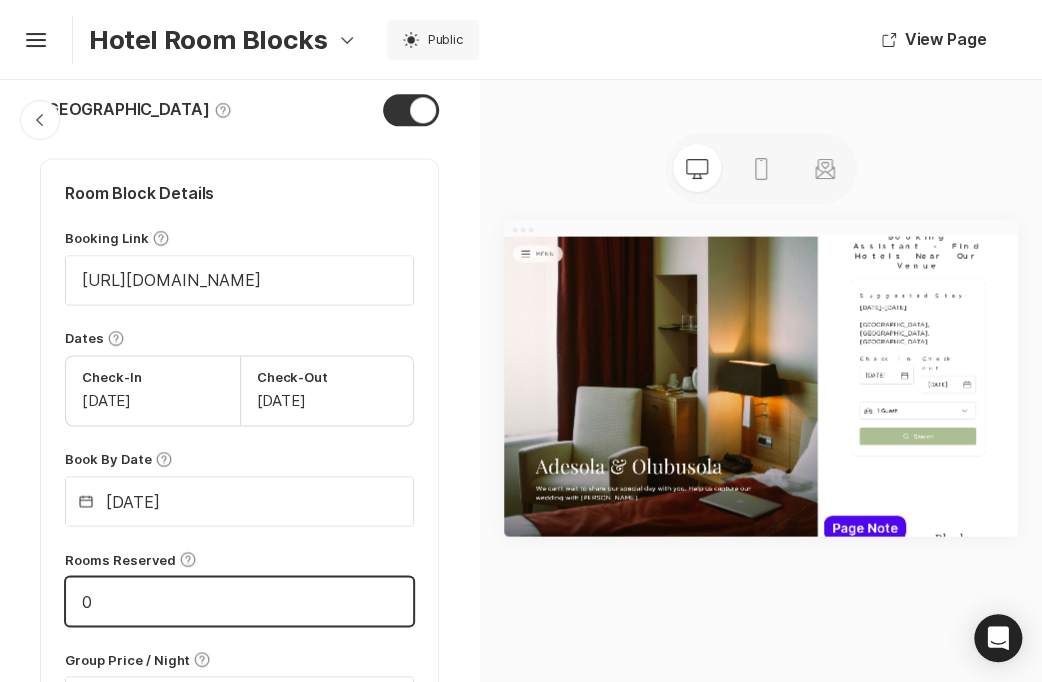 click on "0" at bounding box center (239, 601) 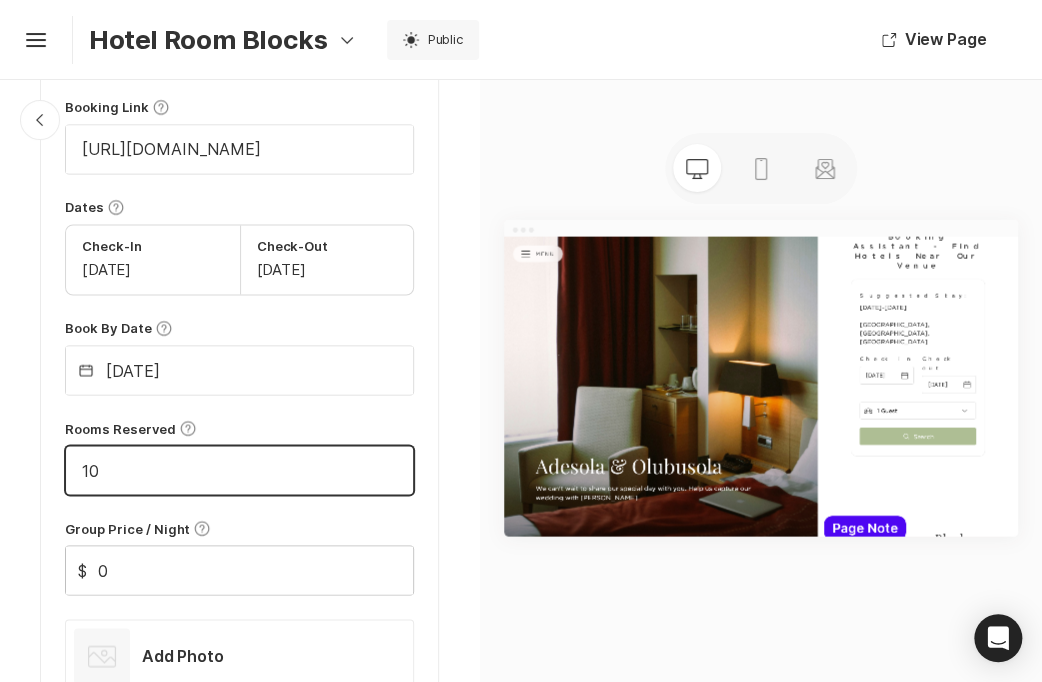 scroll, scrollTop: 1042, scrollLeft: 0, axis: vertical 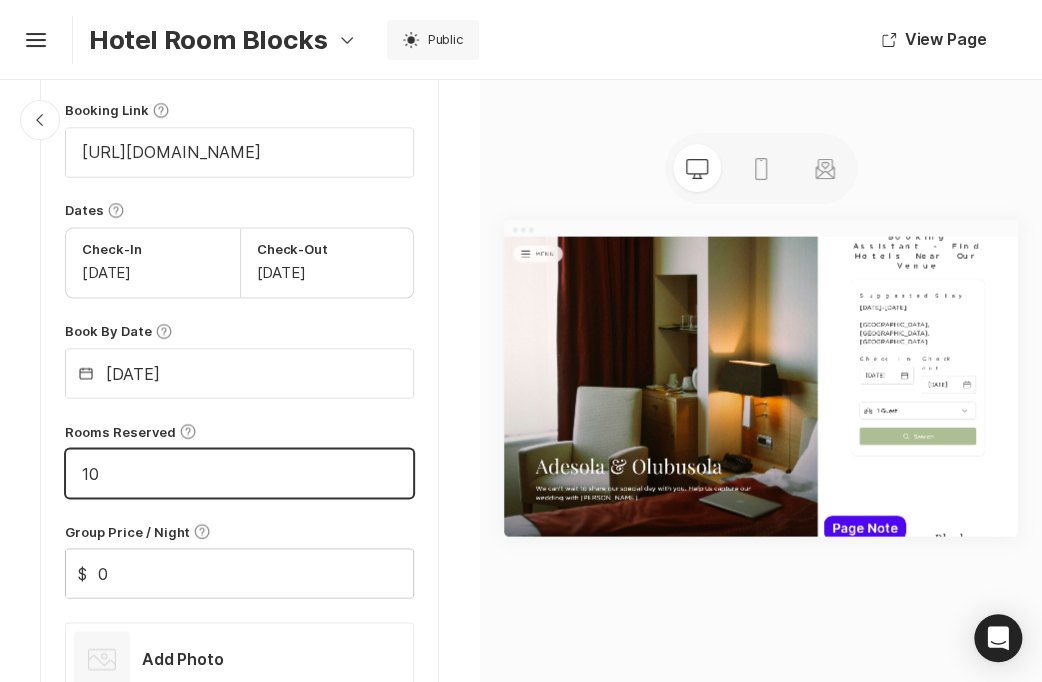 type on "10" 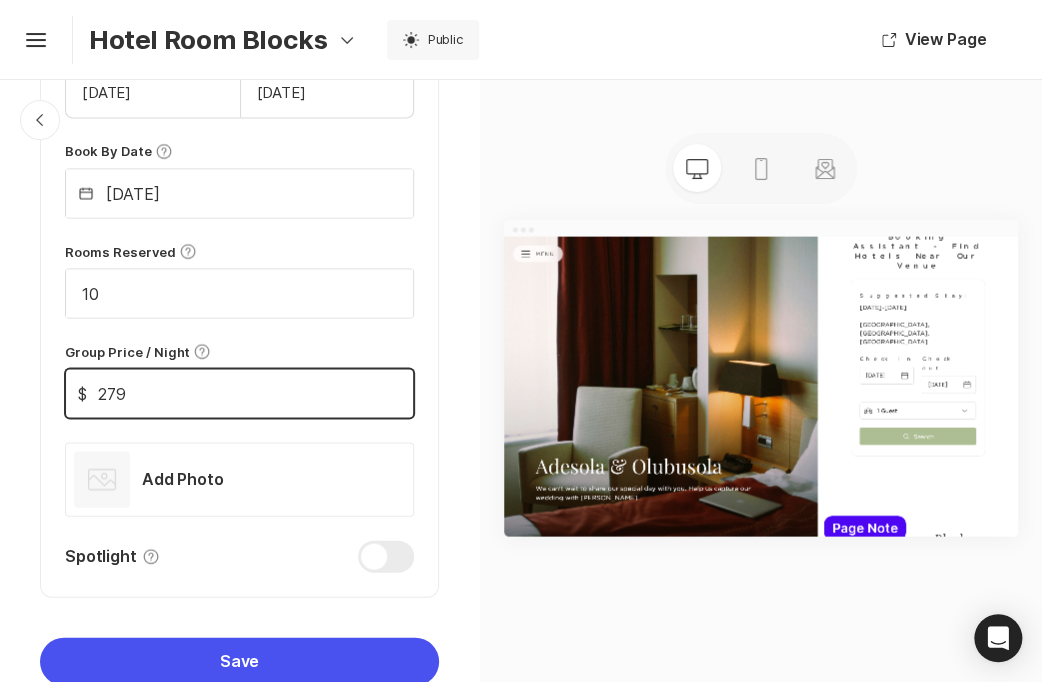 scroll, scrollTop: 1232, scrollLeft: 0, axis: vertical 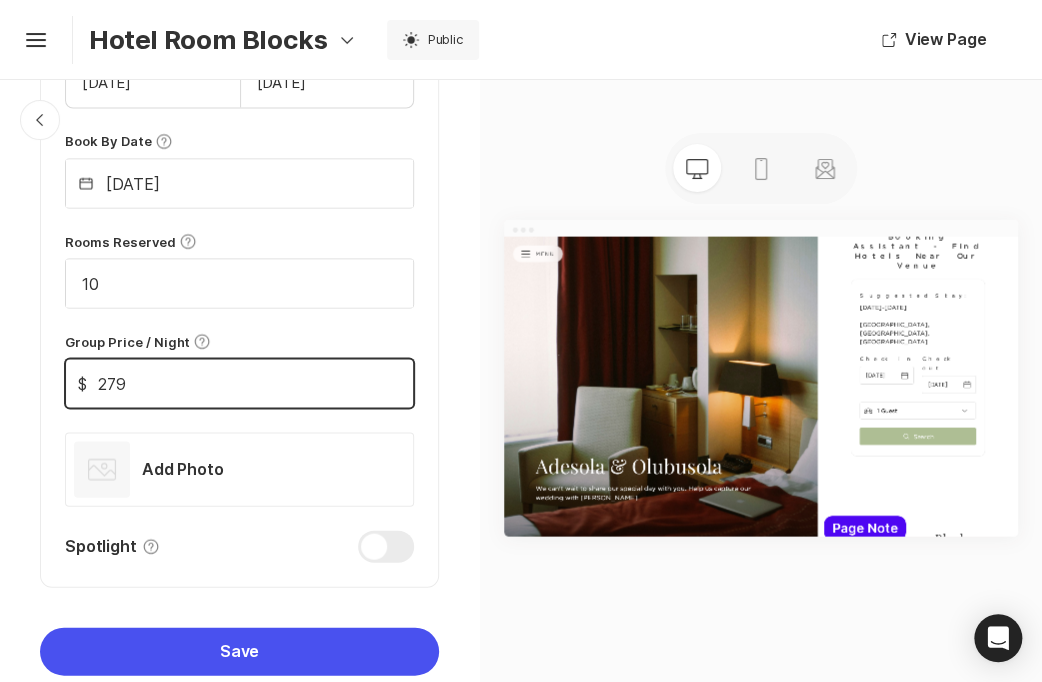 type on "279" 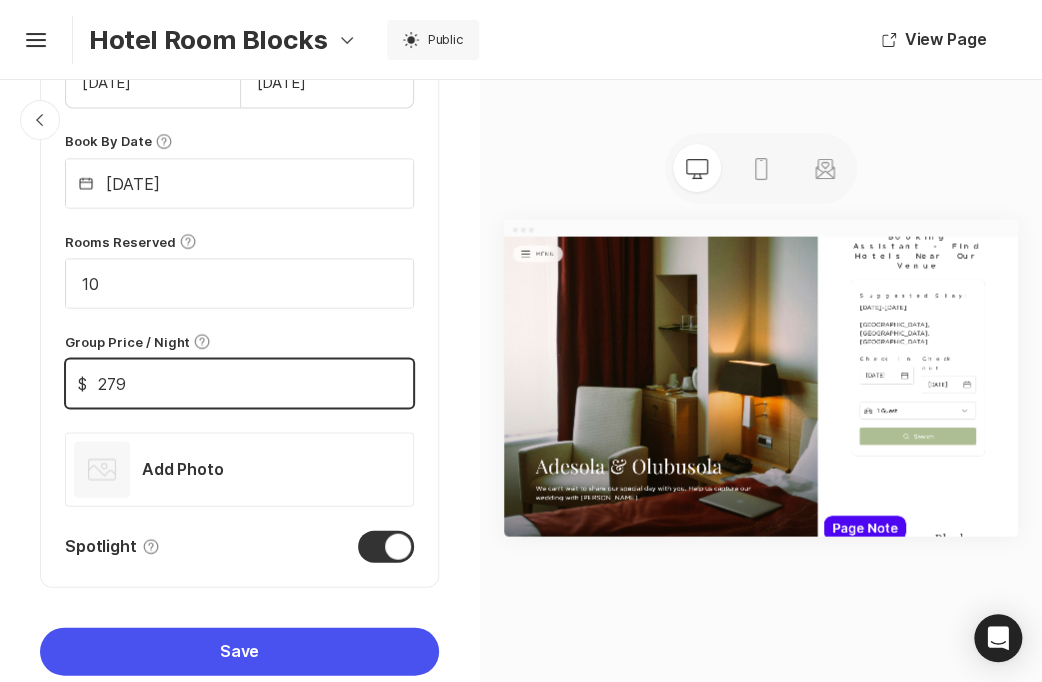 checkbox on "true" 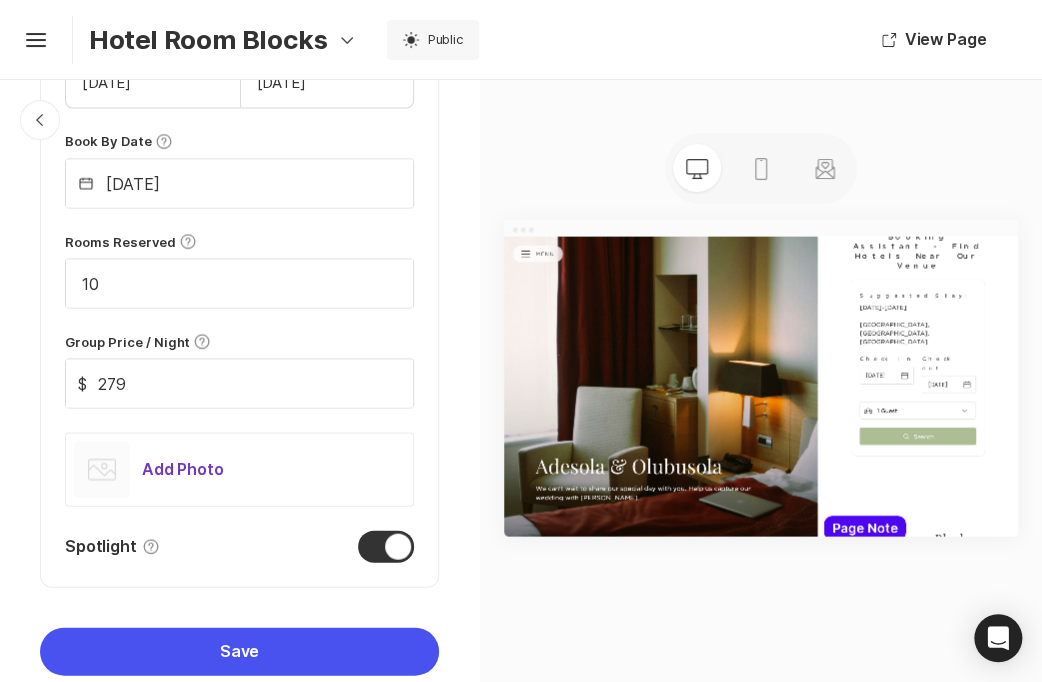 click on "Photos" 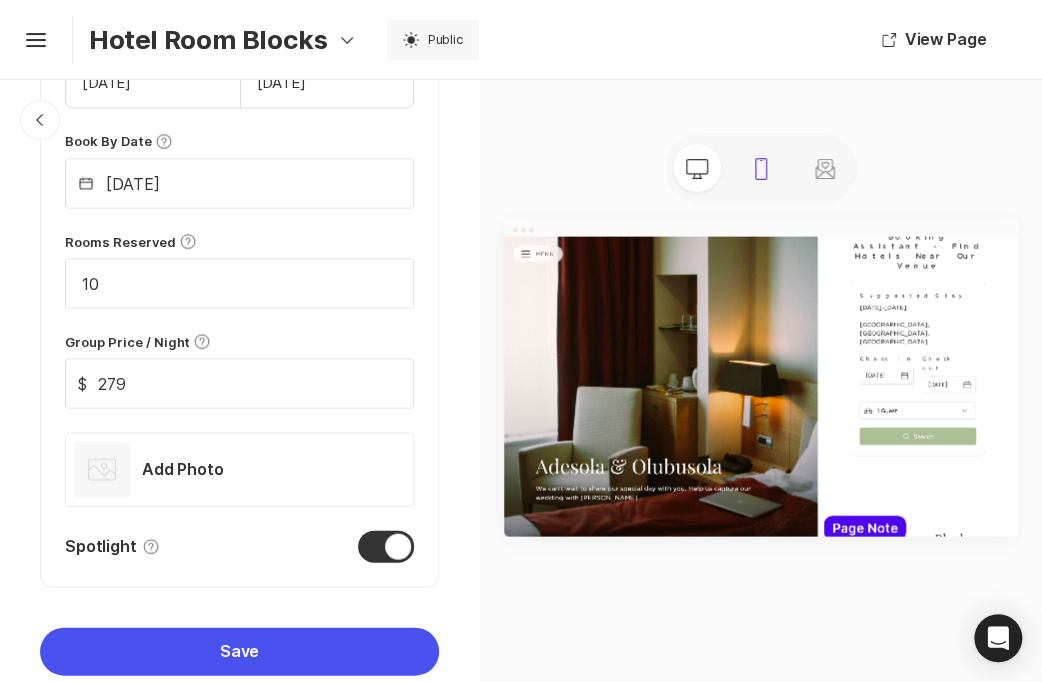 drag, startPoint x: 624, startPoint y: 236, endPoint x: 783, endPoint y: 178, distance: 169.24834 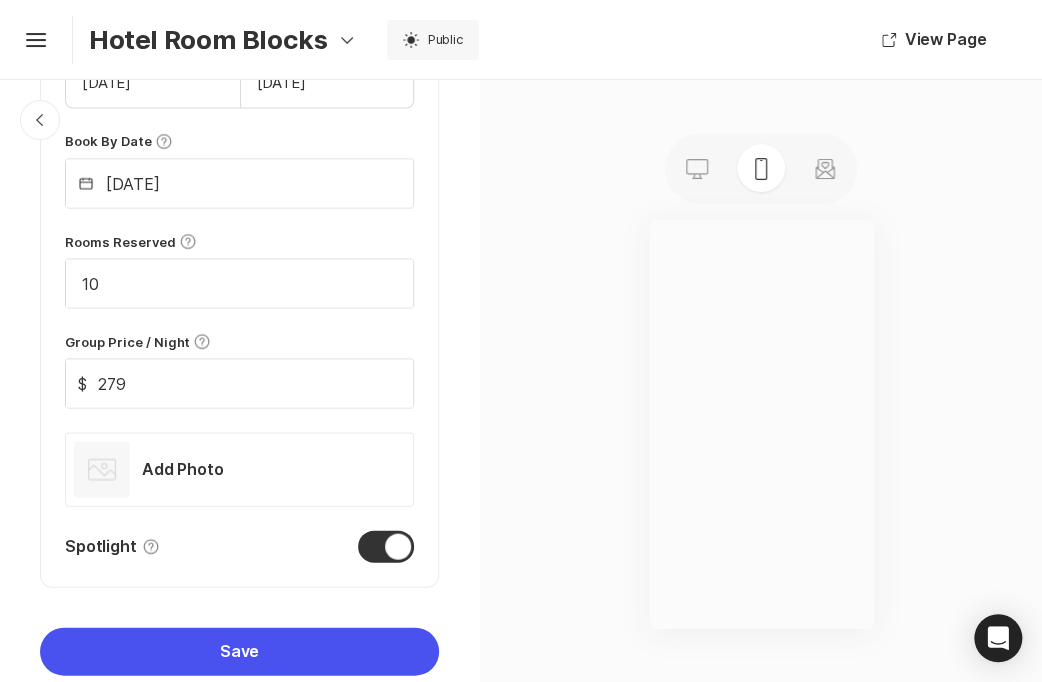 type on "[DATE]" 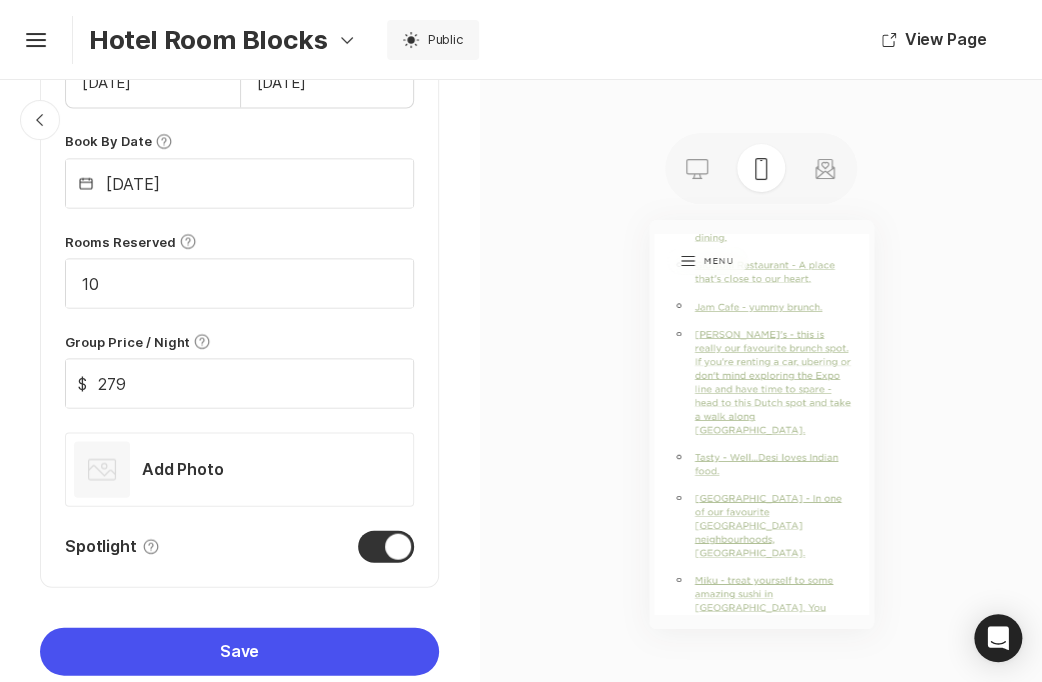 scroll, scrollTop: 9004, scrollLeft: 0, axis: vertical 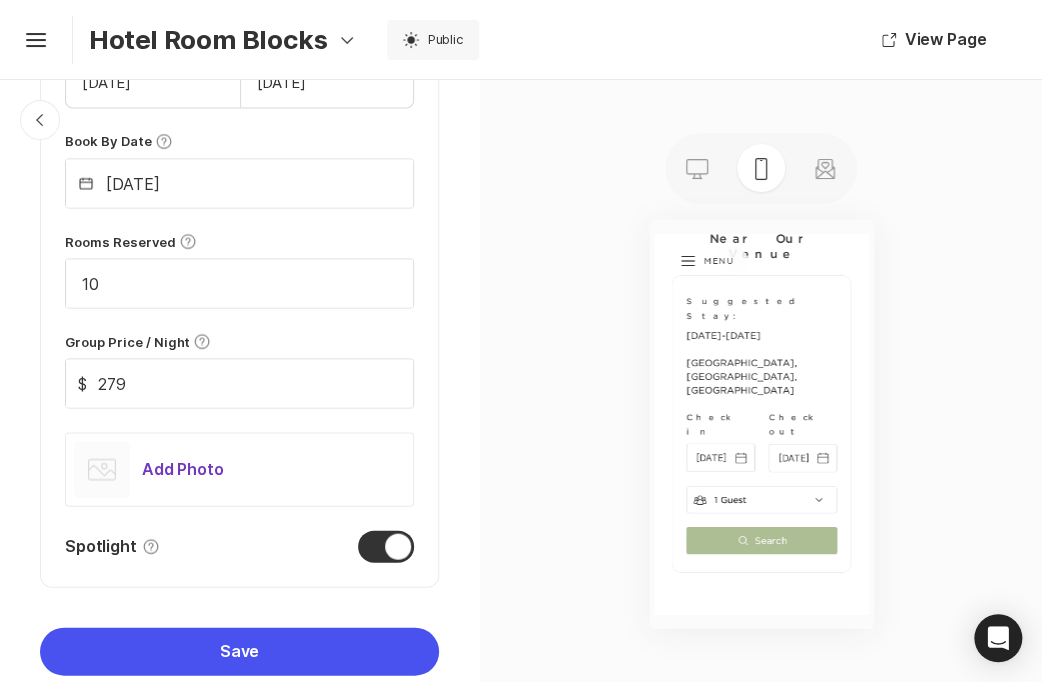 click on "Photos" at bounding box center [102, 469] 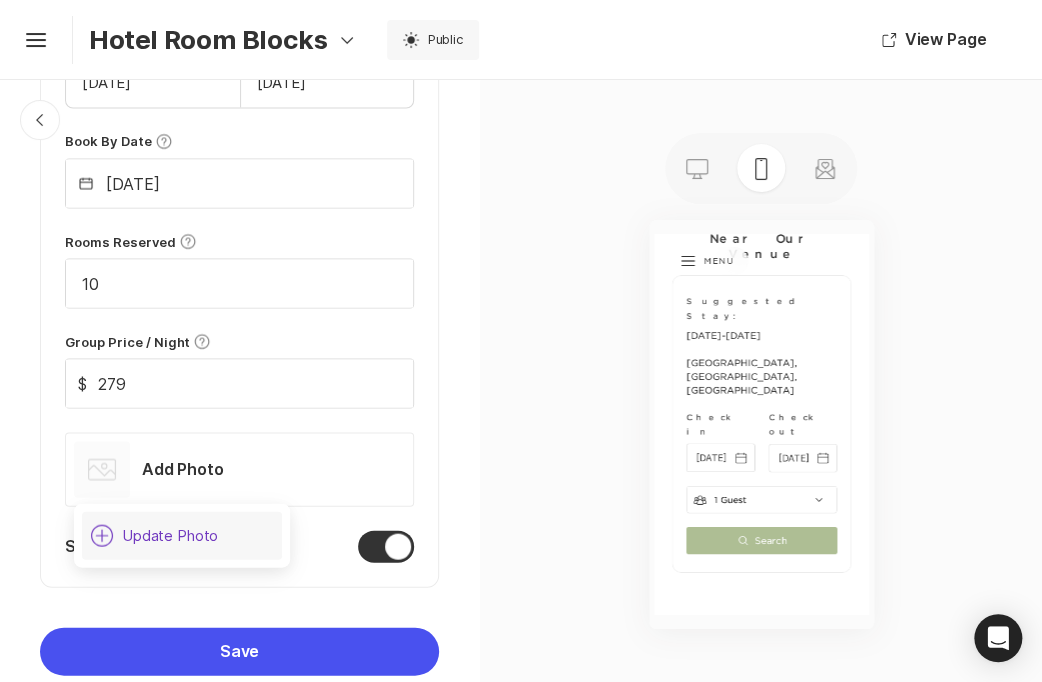 click on "Update Photo" at bounding box center [170, 535] 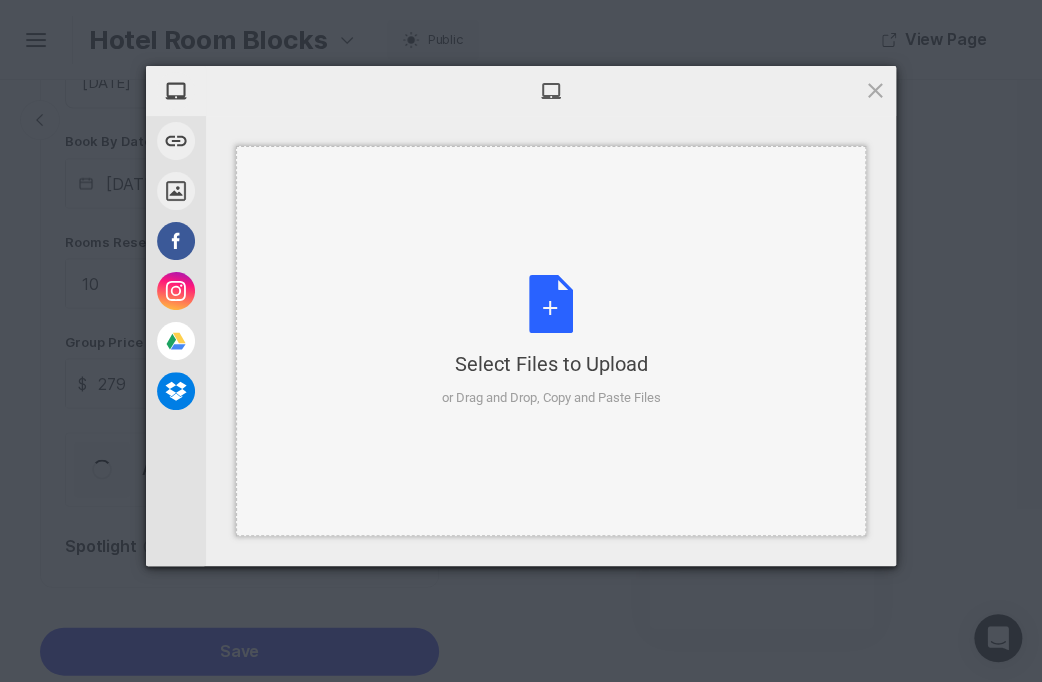 click on "Select Files to Upload
or Drag and Drop, Copy and Paste Files" at bounding box center (551, 341) 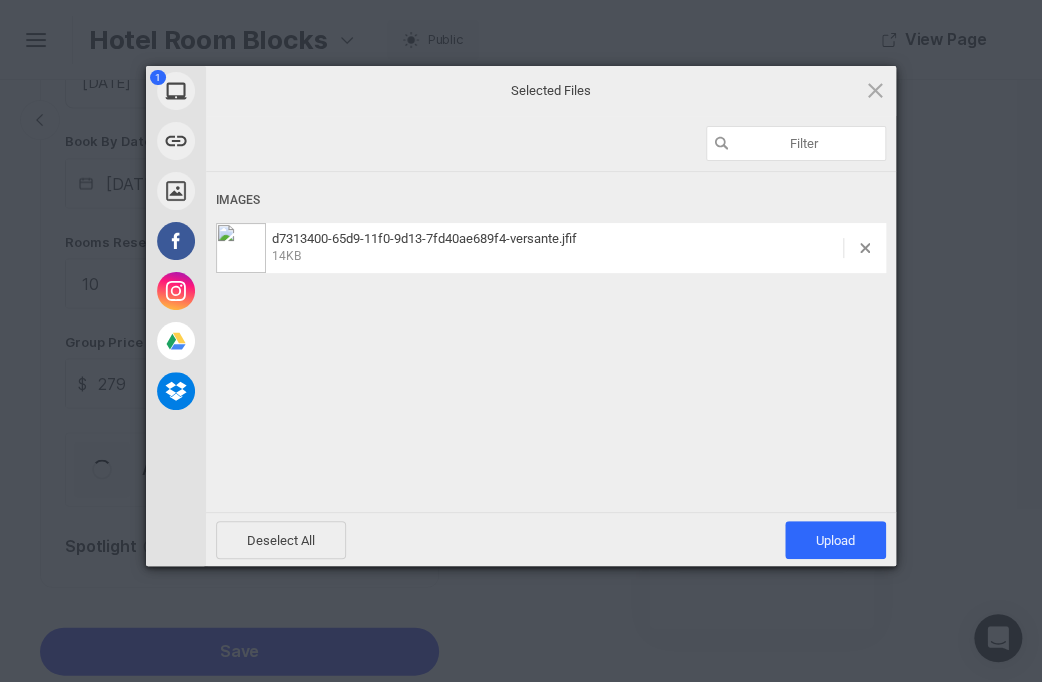 click on "14KB" at bounding box center [546, 255] 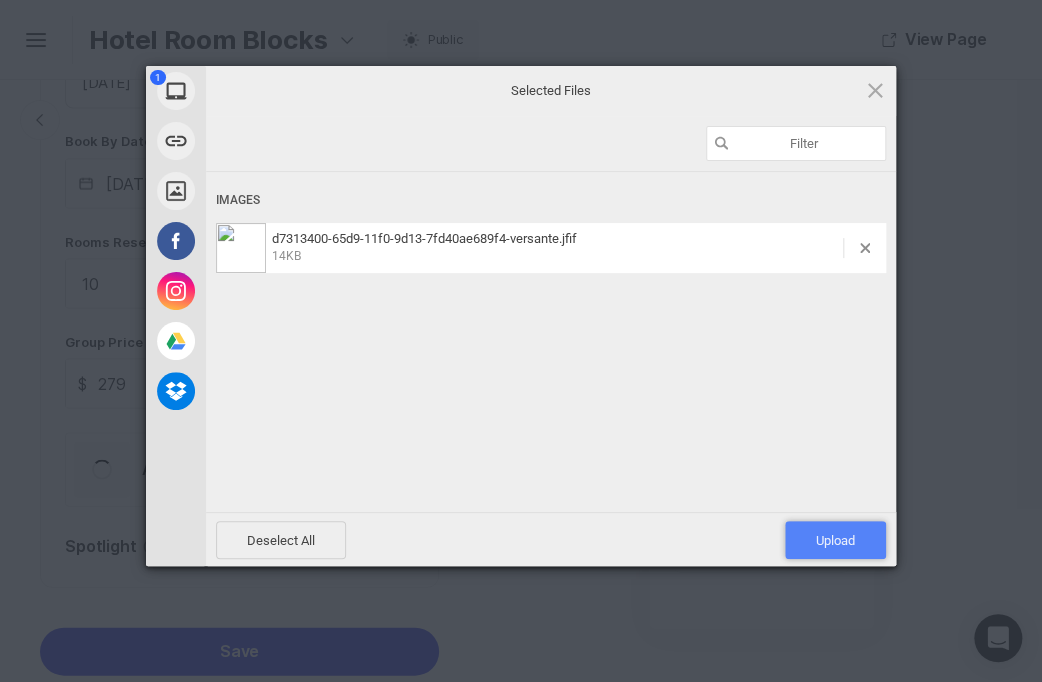 click on "Upload
1" at bounding box center [835, 540] 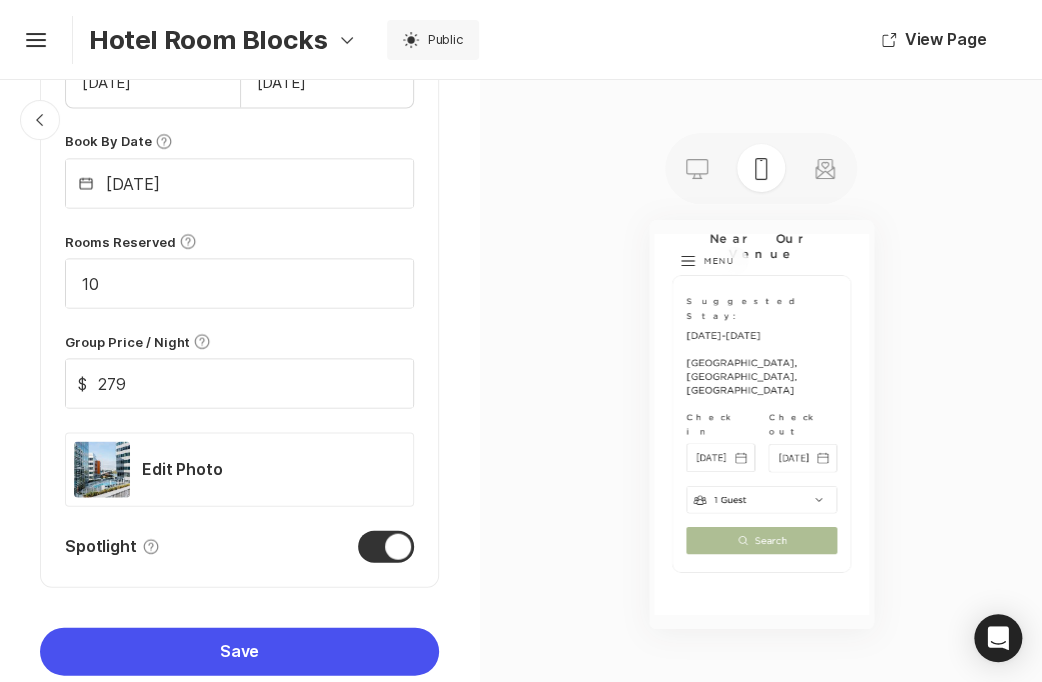 drag, startPoint x: 476, startPoint y: 503, endPoint x: 548, endPoint y: 191, distance: 320.19995 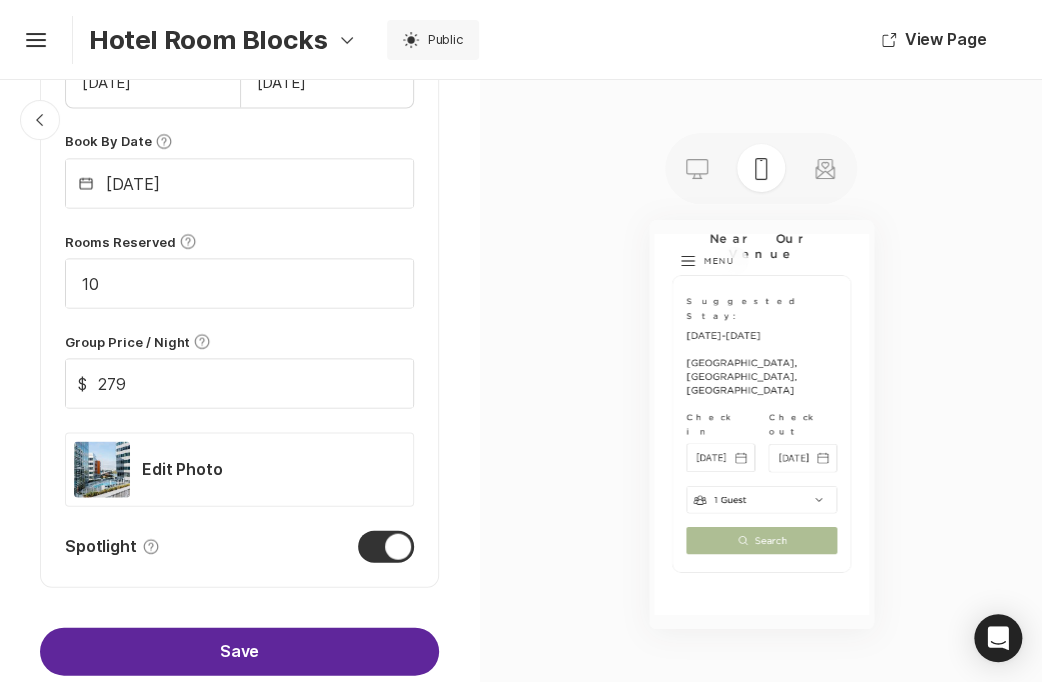 click on "Save" at bounding box center (239, 651) 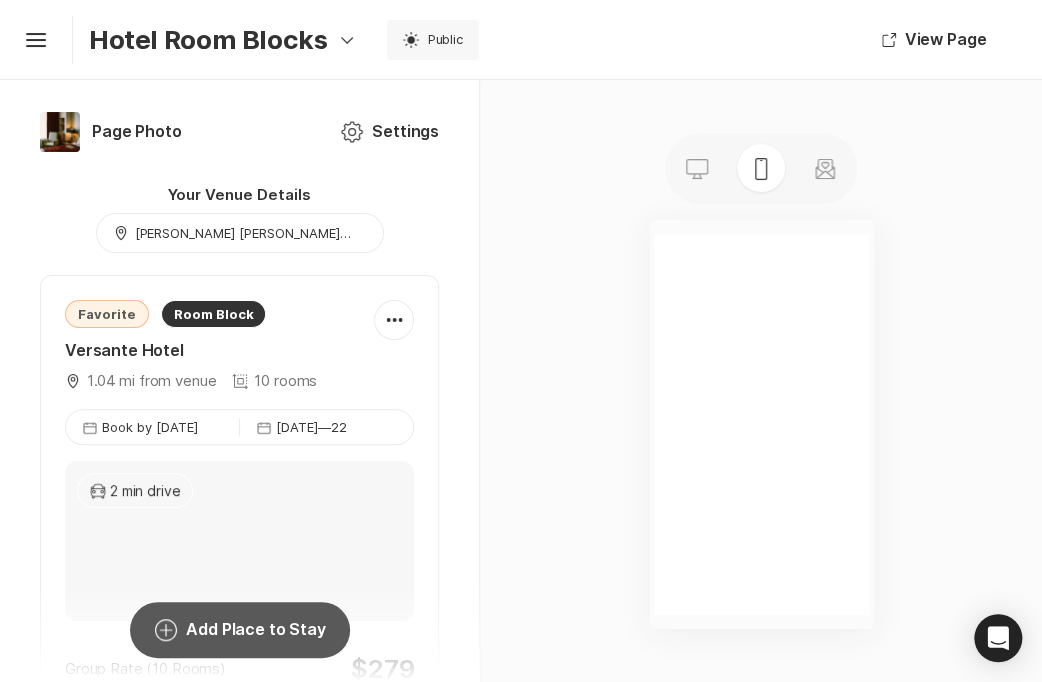 scroll, scrollTop: 9362, scrollLeft: 0, axis: vertical 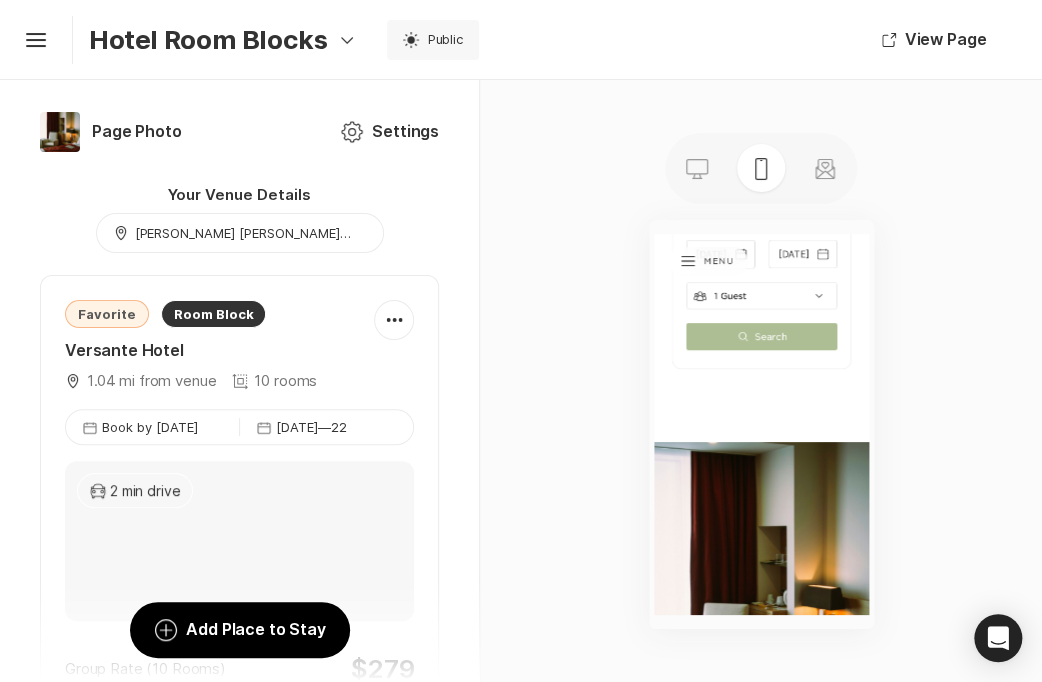 drag, startPoint x: 480, startPoint y: 170, endPoint x: 485, endPoint y: 247, distance: 77.16217 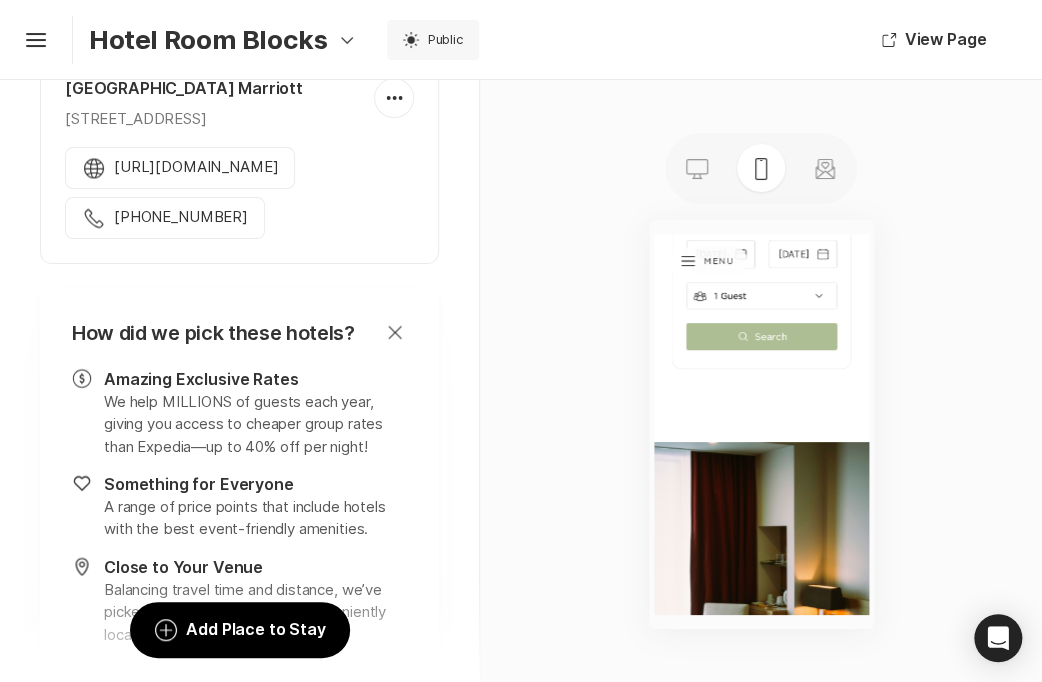 scroll, scrollTop: 1206, scrollLeft: 0, axis: vertical 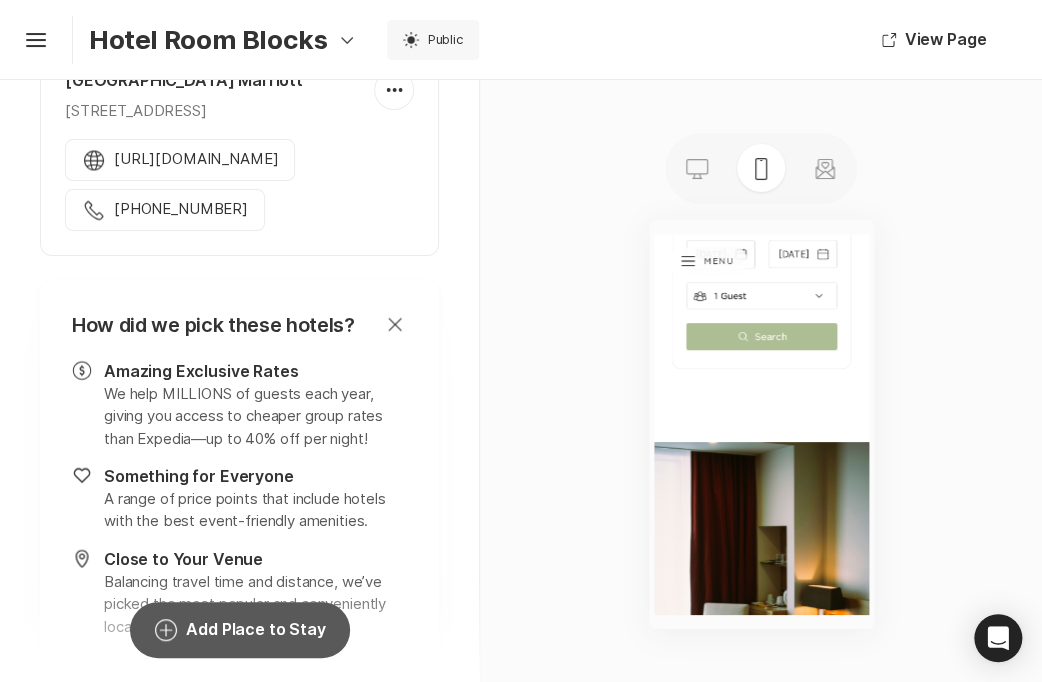 click on "Add Circle Add Place to Stay Search and add more hotels at any time." at bounding box center (240, 630) 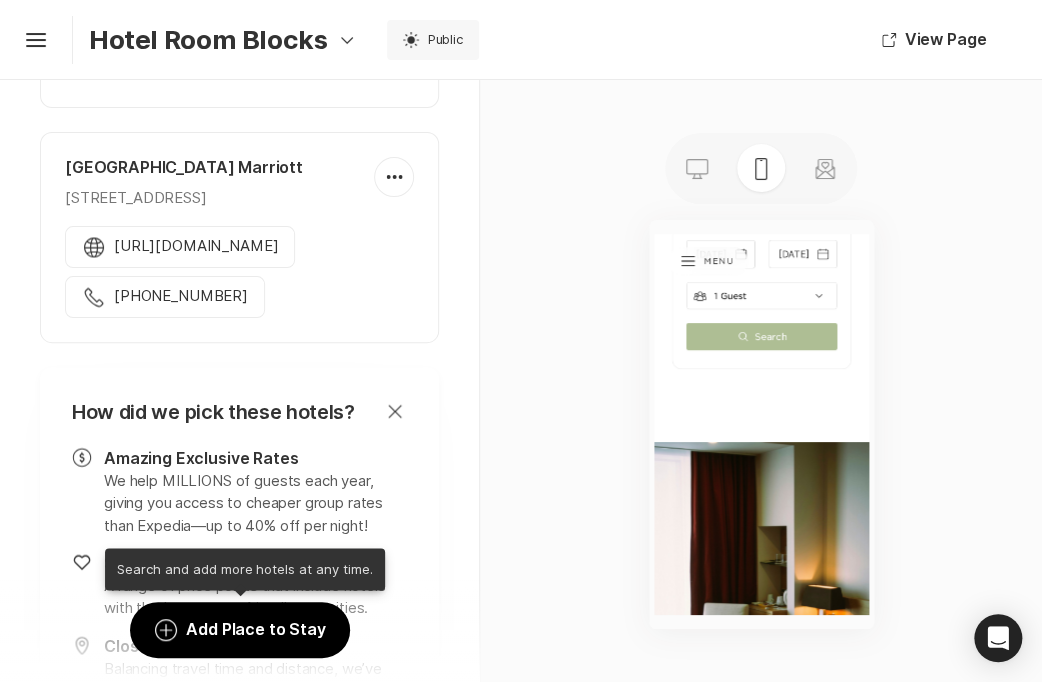 scroll, scrollTop: 1128, scrollLeft: 0, axis: vertical 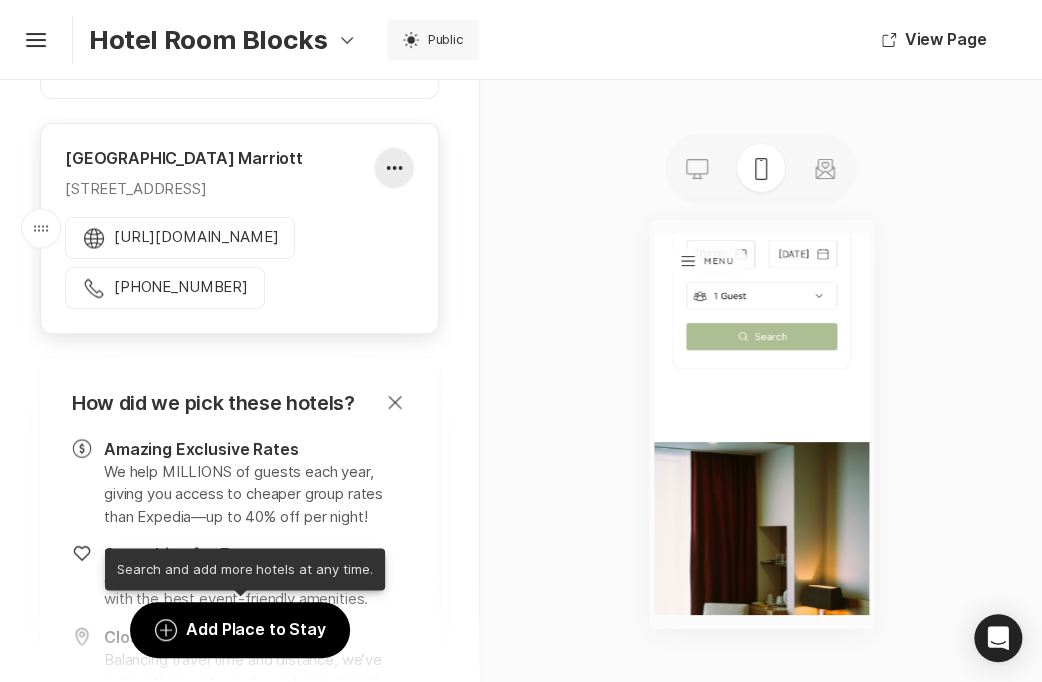 click at bounding box center (394, 168) 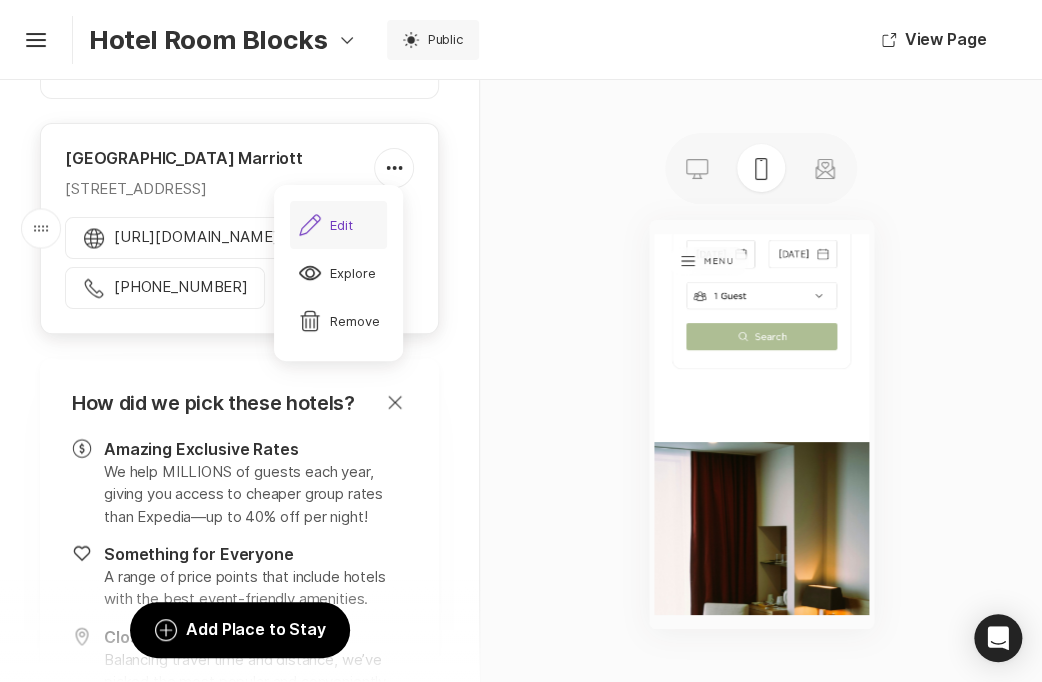 click on "Pencil Edit" at bounding box center [325, 225] 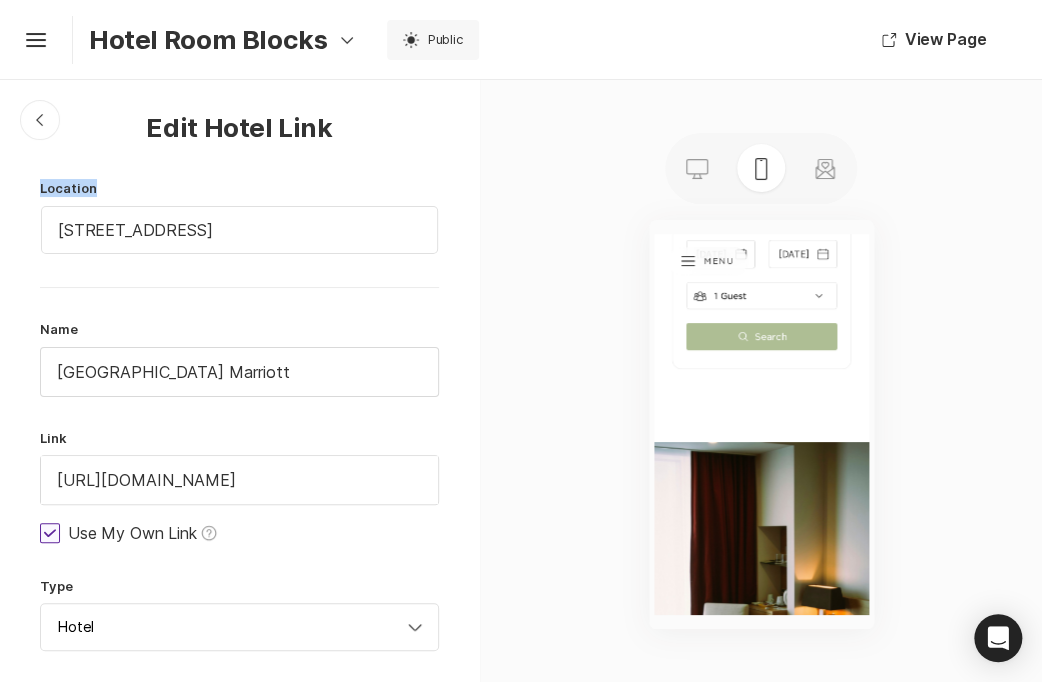 drag, startPoint x: 479, startPoint y: 175, endPoint x: 468, endPoint y: 299, distance: 124.486946 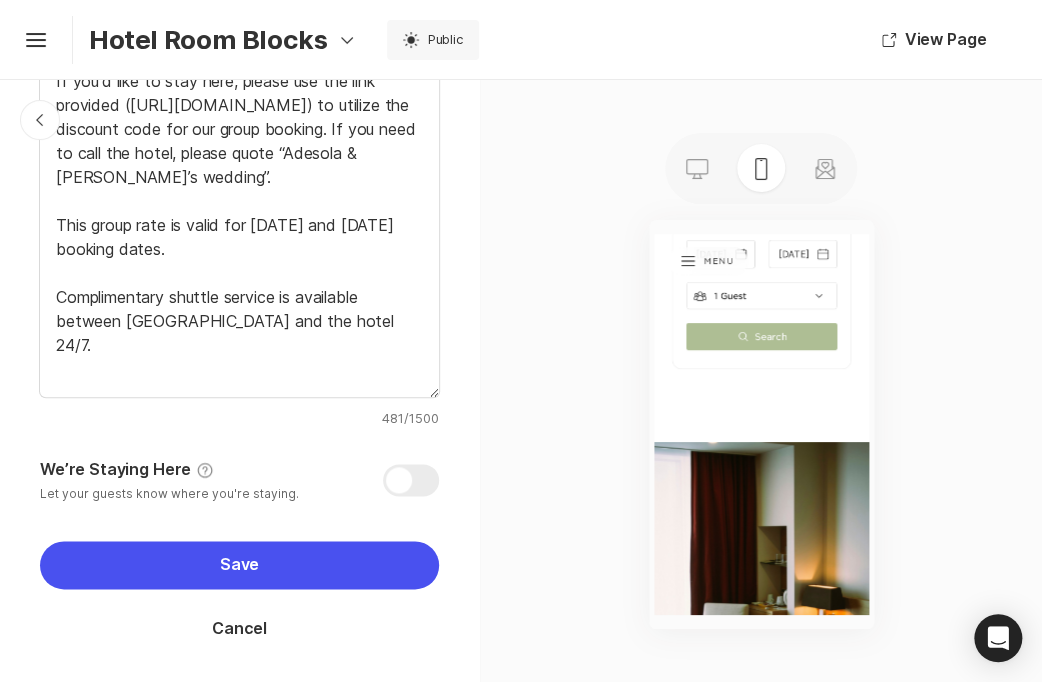 scroll, scrollTop: 657, scrollLeft: 0, axis: vertical 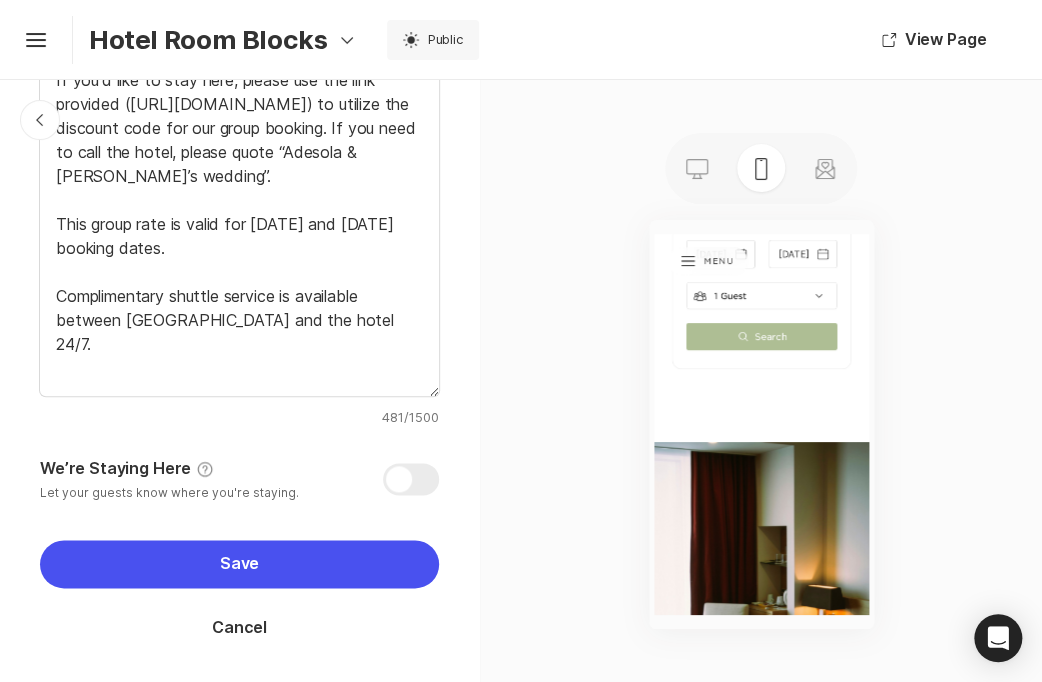 click on "Chevron Left Square Edit Hotel Link Location [STREET_ADDRESS] Name [GEOGRAPHIC_DATA] Marriott Link [URL][DOMAIN_NAME] Use My Own Link Help Type Hotel Chevron Down Note for Guests If you'd like to stay here, please use the link provided ([URL][DOMAIN_NAME]) to utilize the discount code for our group booking. If you need to call the hotel, please quote “Adesola & [PERSON_NAME]’s wedding”.
This group rate is valid for [DATE] and [DATE] booking dates.
Complimentary shuttle service is available between [GEOGRAPHIC_DATA] and the hotel 24/7.  481/1500 We’re Staying Here Help Let your guests know where you're staying. Save Cancel" at bounding box center (240, 381) 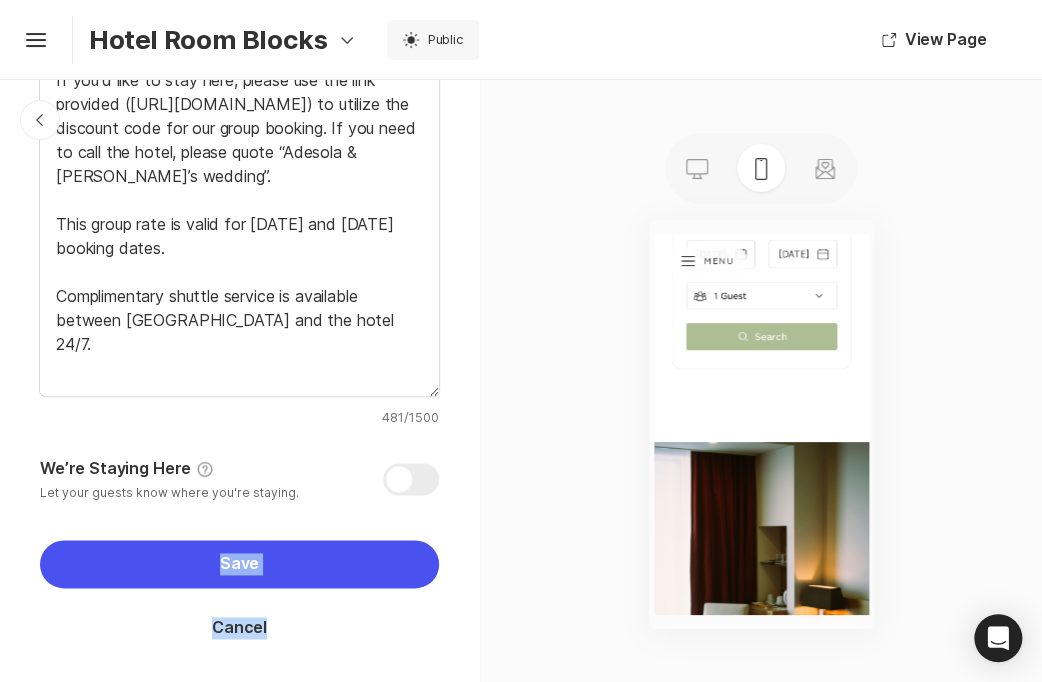 drag, startPoint x: 479, startPoint y: 483, endPoint x: 465, endPoint y: 599, distance: 116.841774 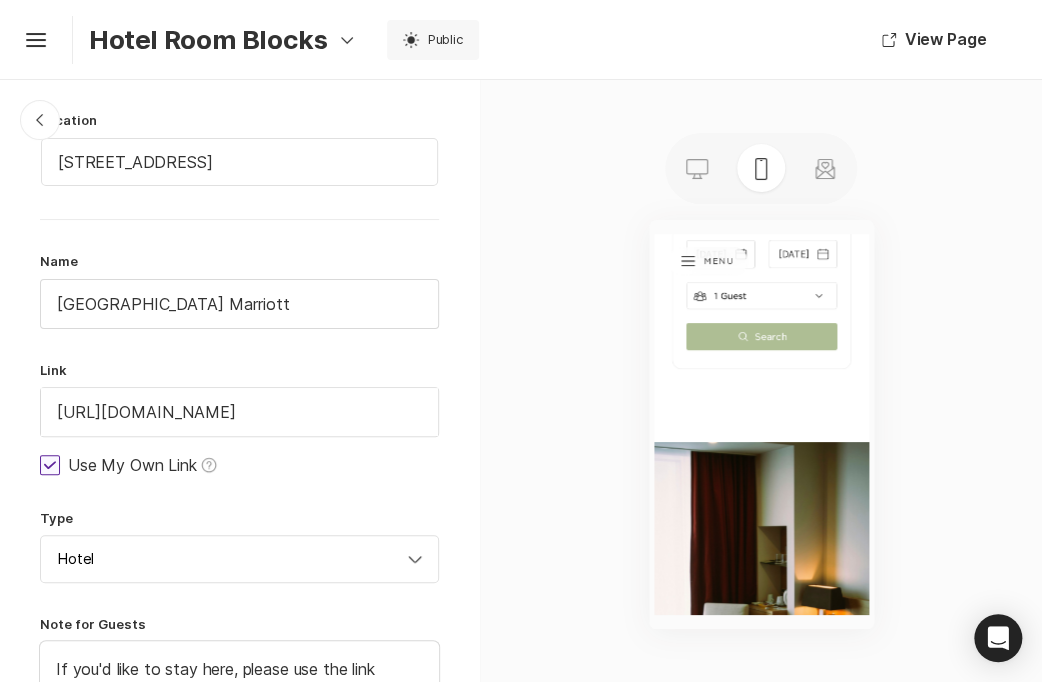 scroll, scrollTop: 0, scrollLeft: 0, axis: both 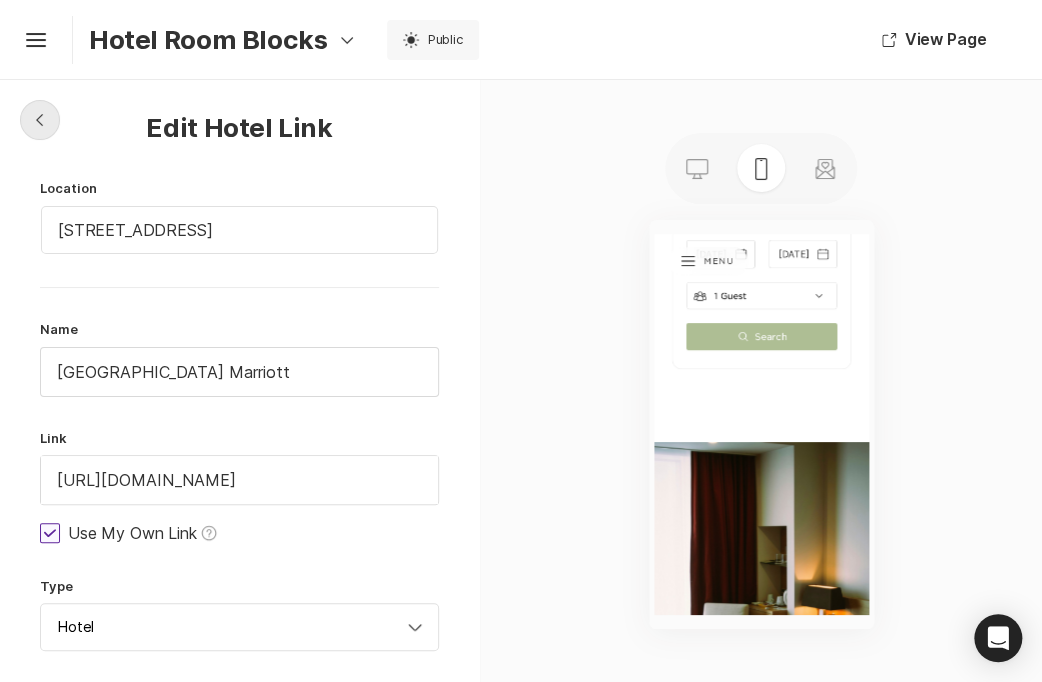 click on "Chevron Left Square" at bounding box center (40, 120) 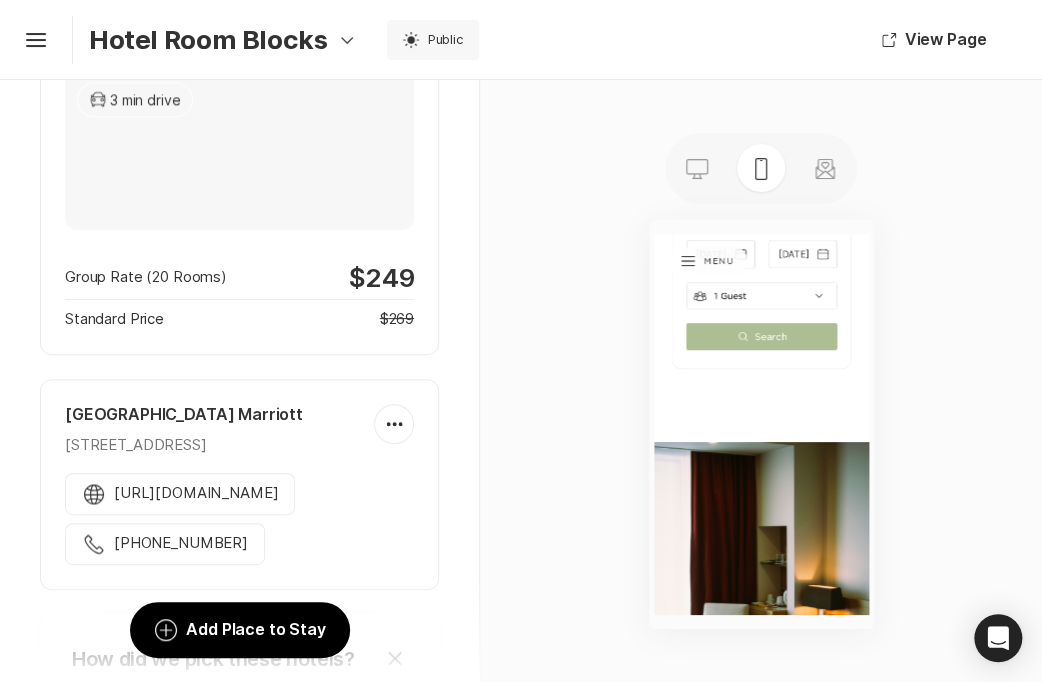 scroll, scrollTop: 876, scrollLeft: 0, axis: vertical 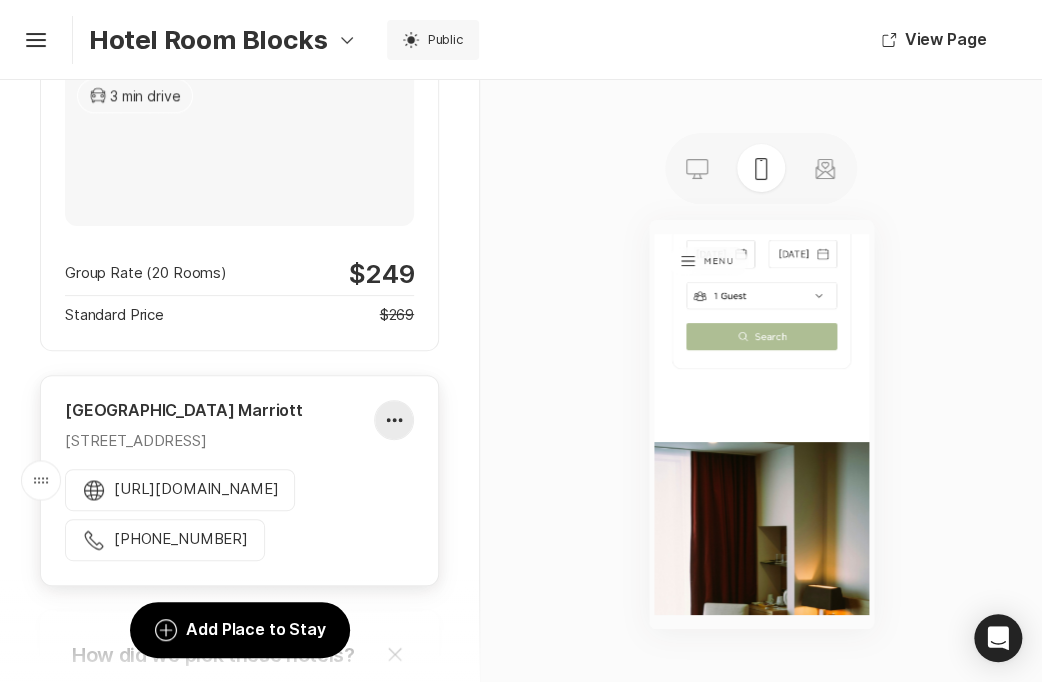 click at bounding box center (394, 420) 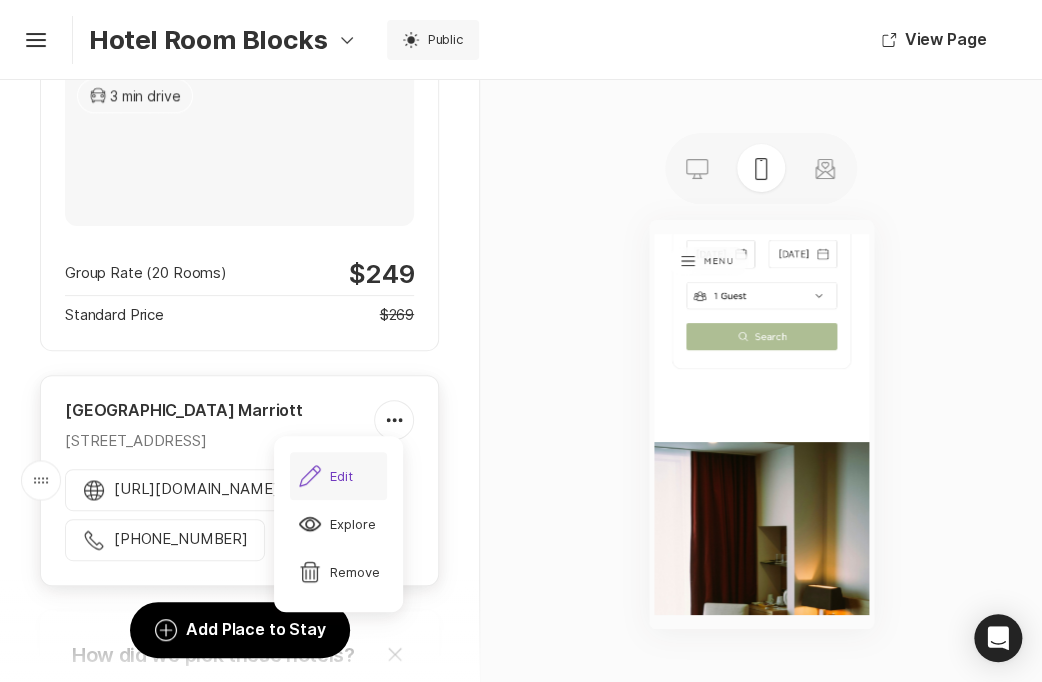 click on "Pencil Edit" at bounding box center (325, 476) 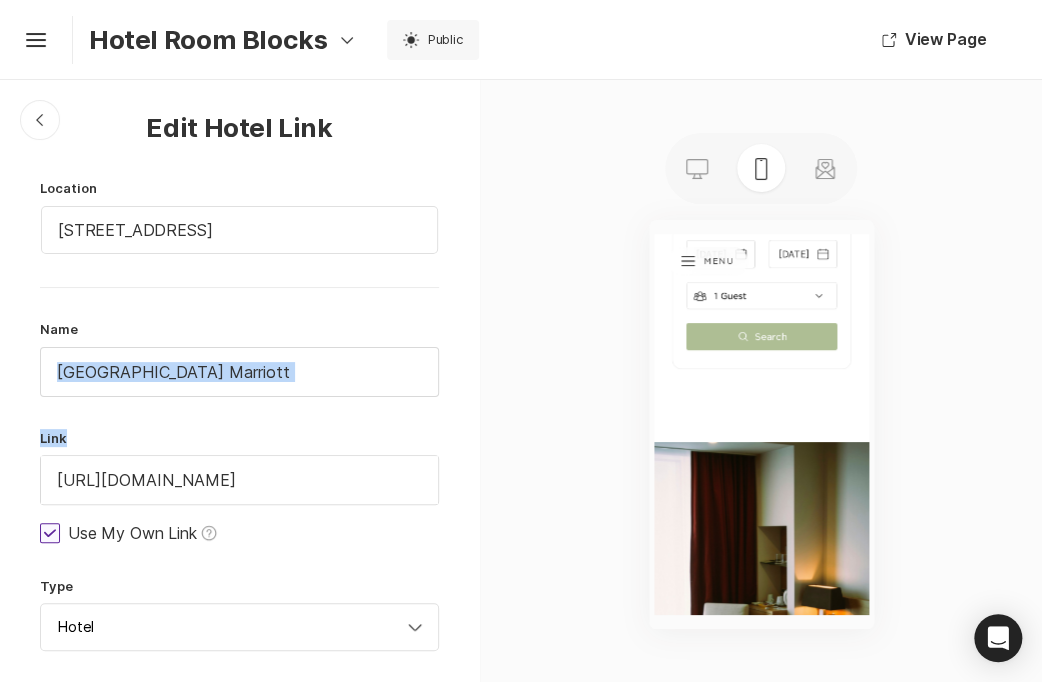 drag, startPoint x: 470, startPoint y: 336, endPoint x: 463, endPoint y: 426, distance: 90.27181 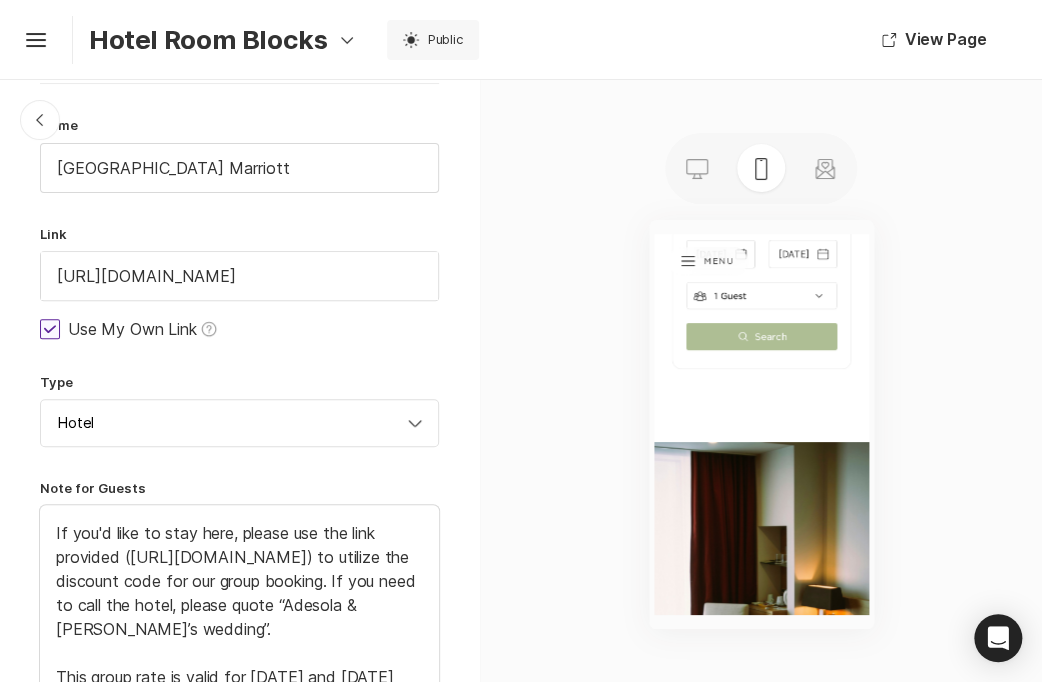 scroll, scrollTop: 205, scrollLeft: 0, axis: vertical 